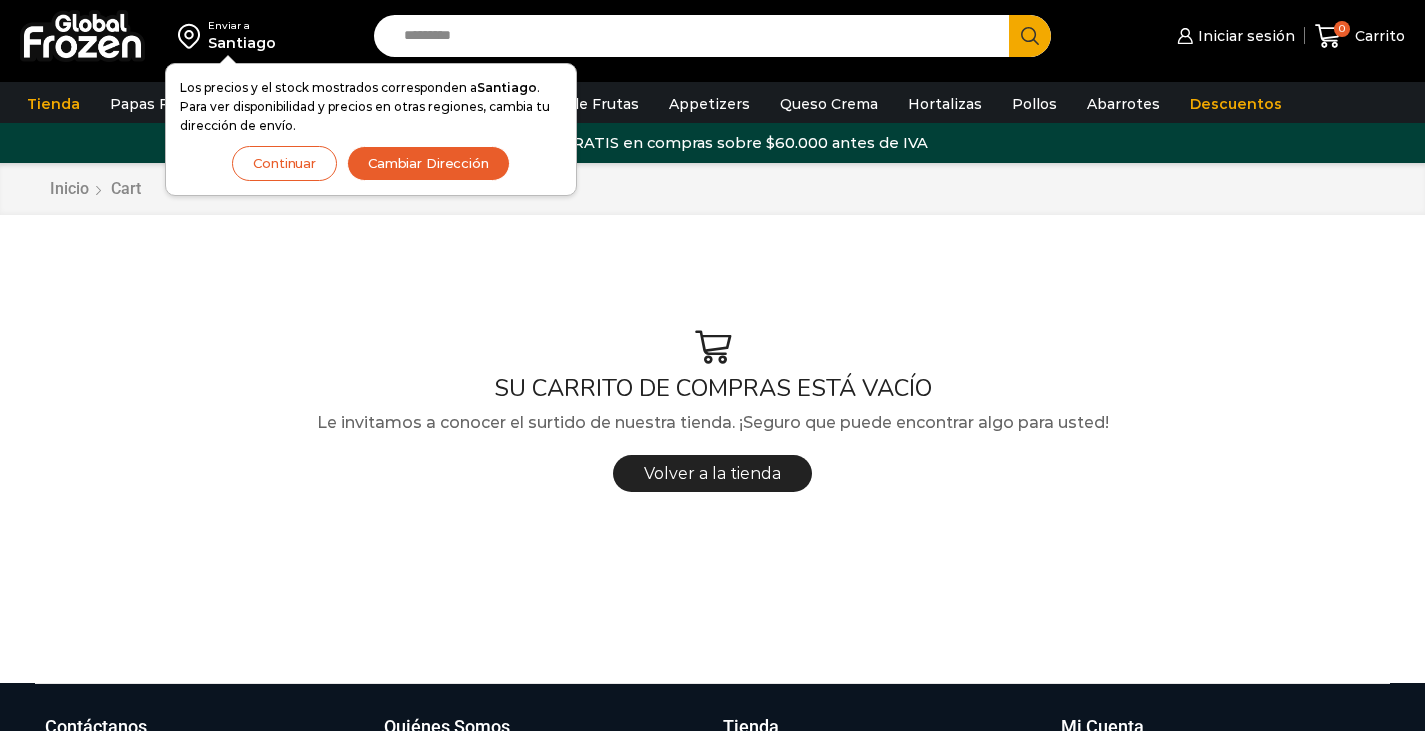 scroll, scrollTop: 0, scrollLeft: 0, axis: both 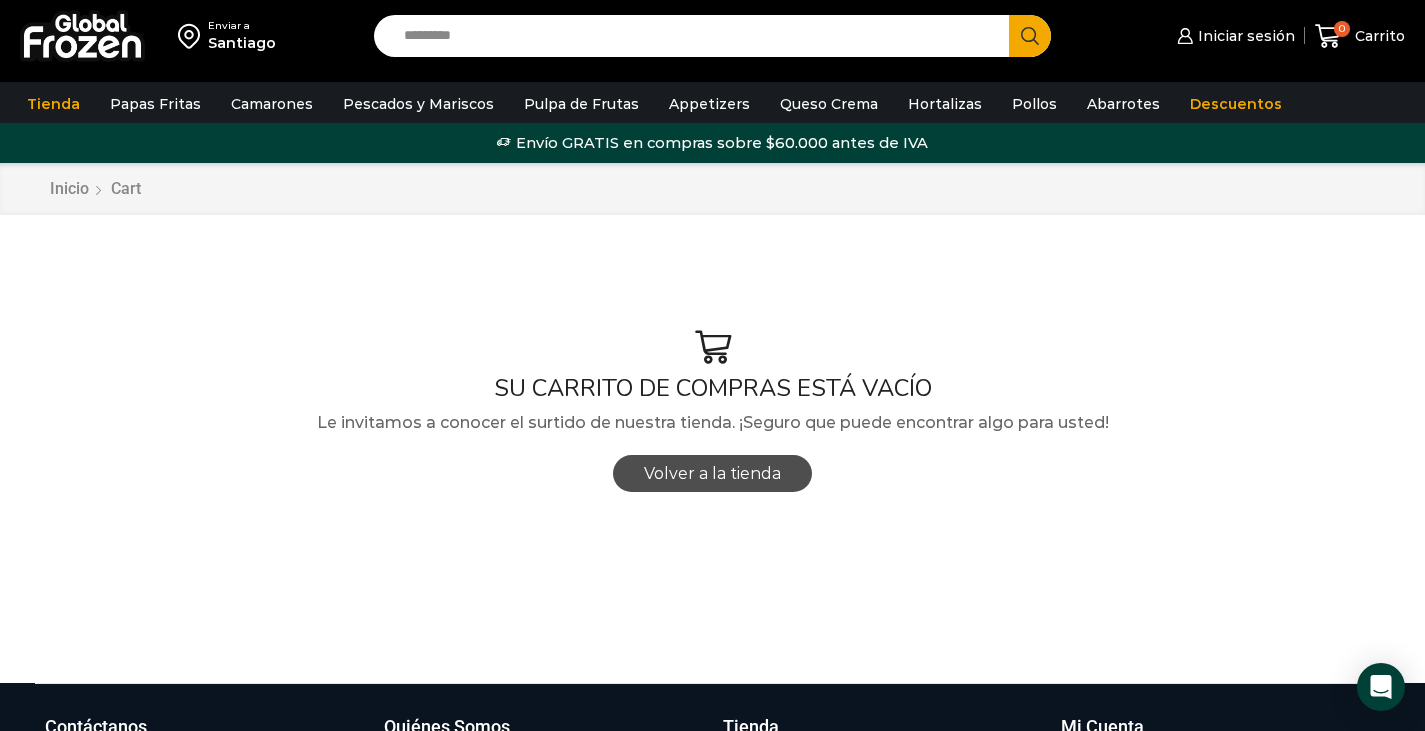 click on "Volver a la tienda" at bounding box center [712, 473] 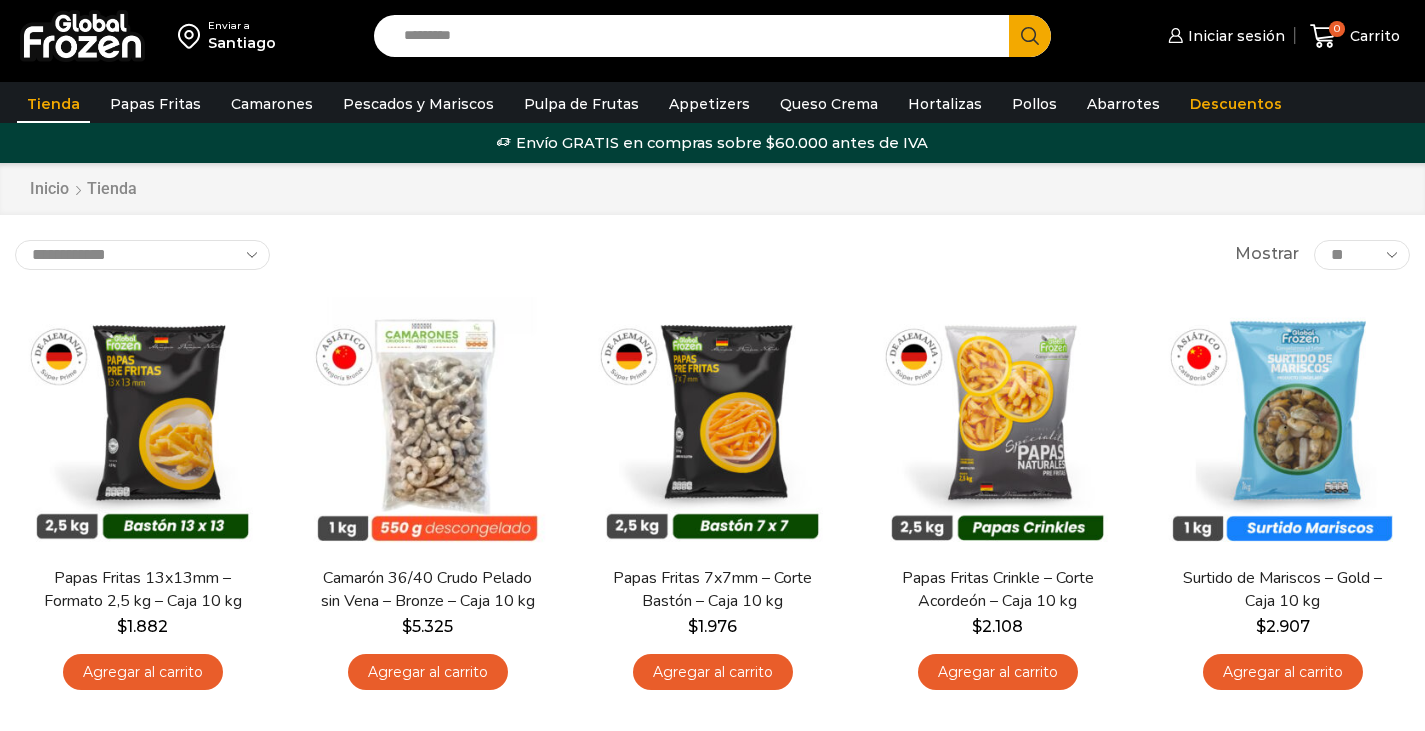 scroll, scrollTop: 0, scrollLeft: 0, axis: both 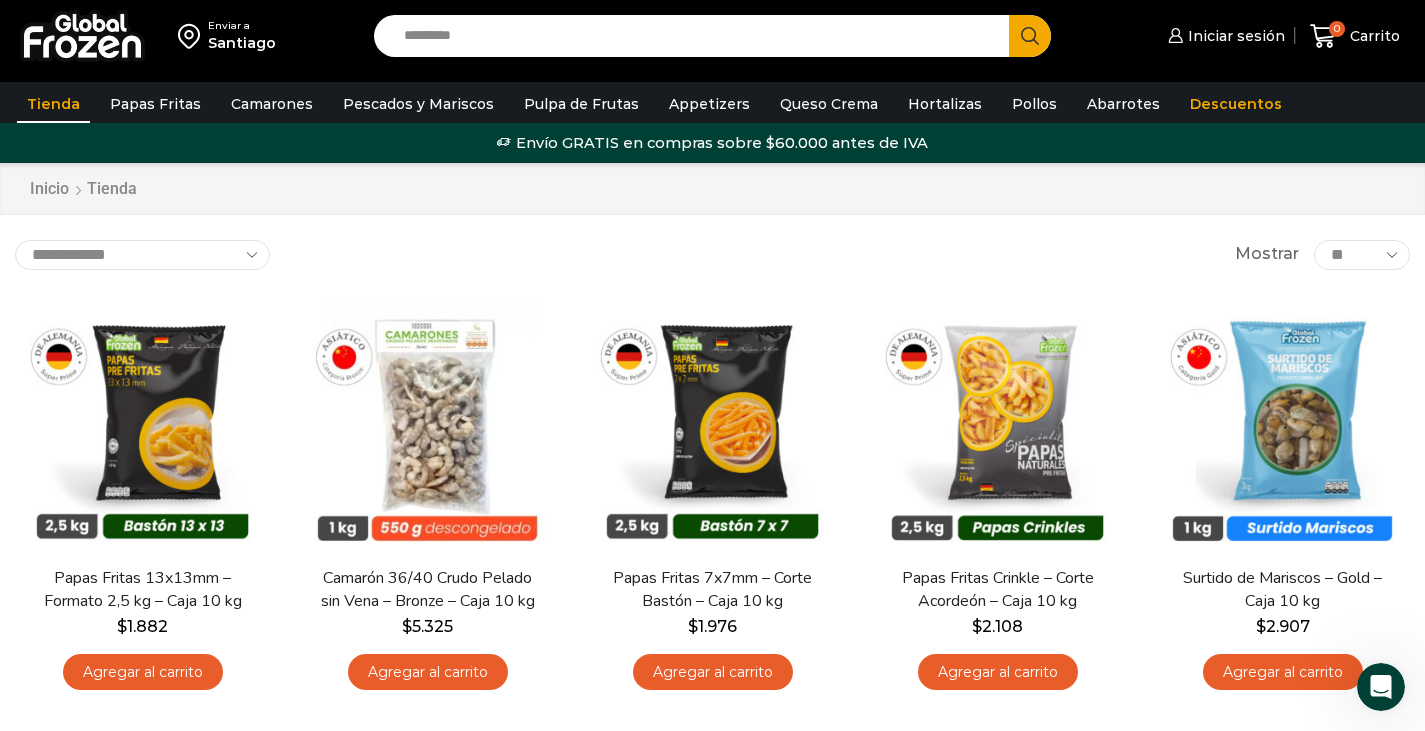 click on "Envío GRATIS en compras sobre $60.000 antes de IVA
Envío GRATIS en compras sobre $60.000 antes de IVA
Envío GRATIS en compras sobre $60.000 antes de IVA" at bounding box center [712, 143] 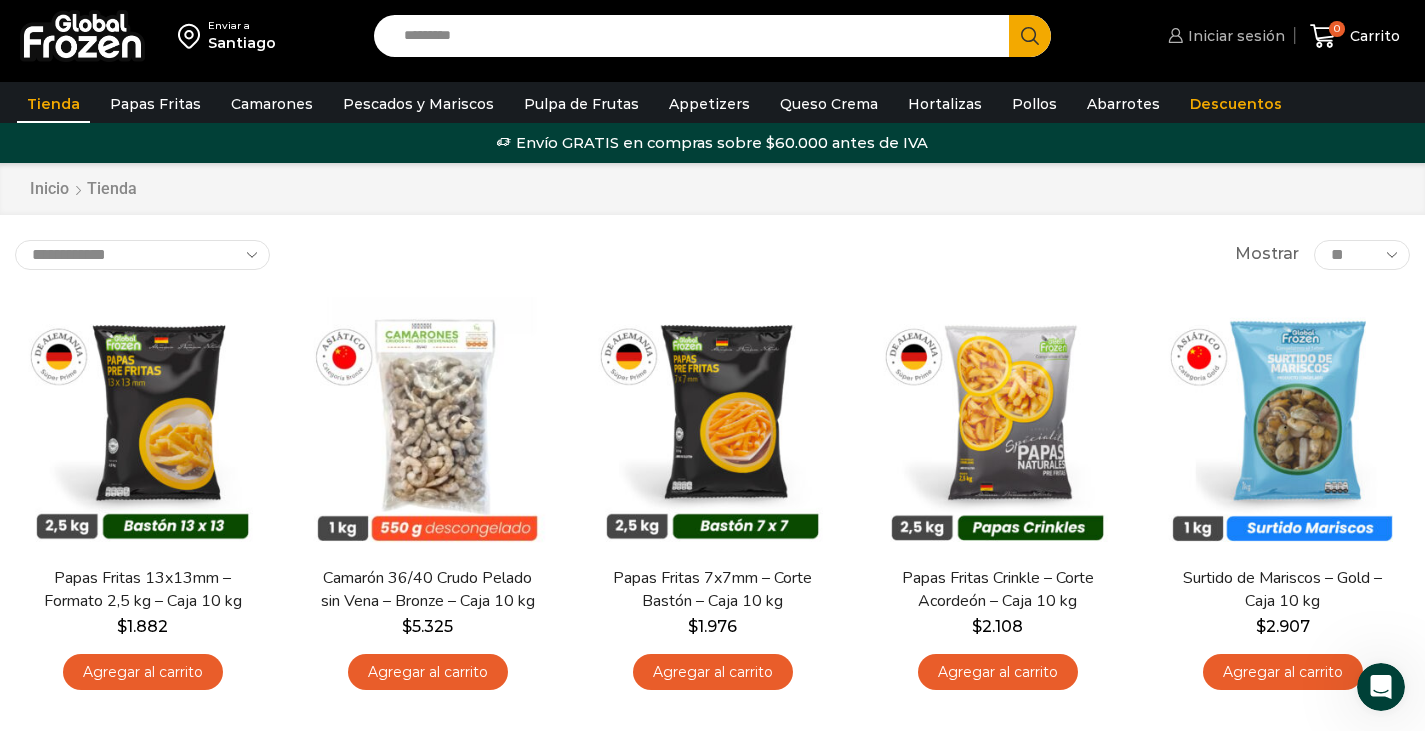click on "Iniciar sesión" at bounding box center [1234, 36] 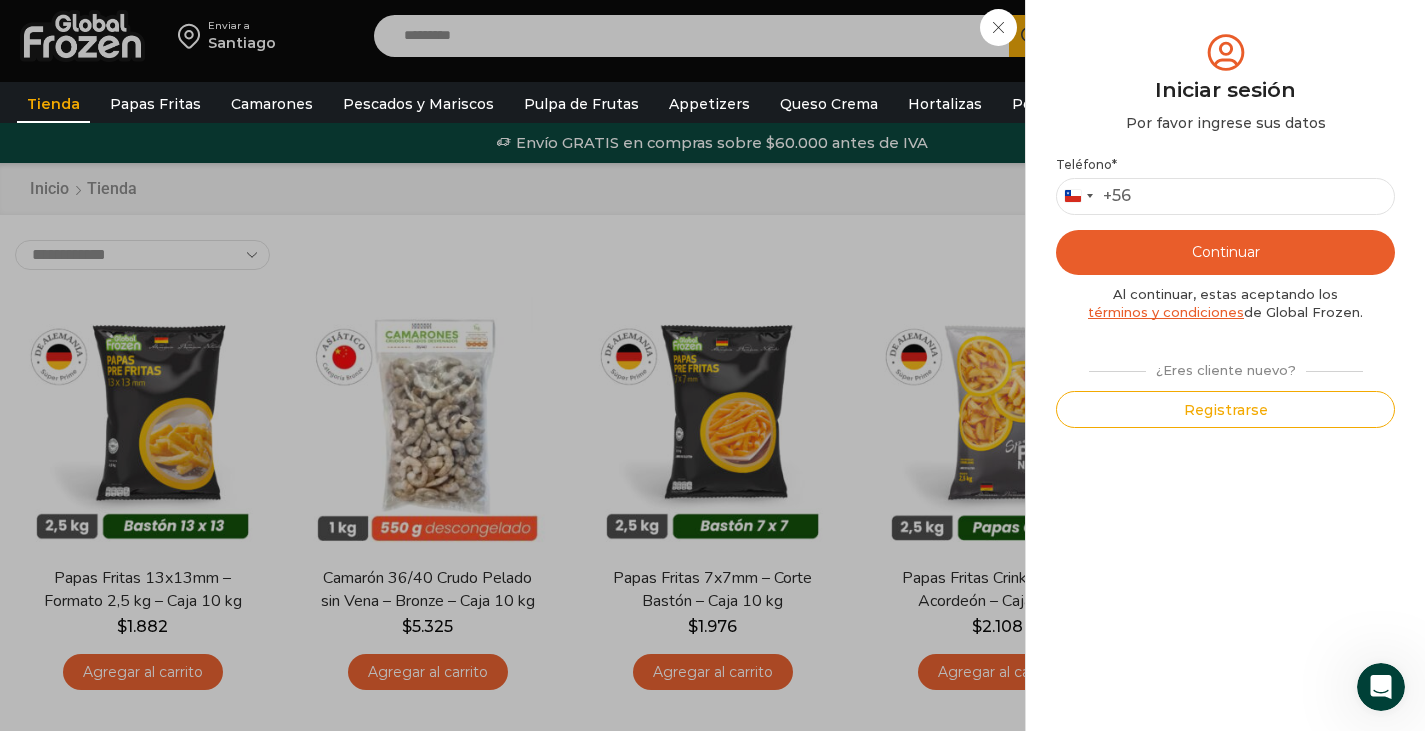 click on "Iniciar sesión
Mi cuenta
Login
Register
Iniciar sesión
Por favor ingrese sus datos
Iniciar sesión
Se envió un mensaje de WhatsApp con el código de verificación a tu teléfono
* ." at bounding box center (1224, 36) 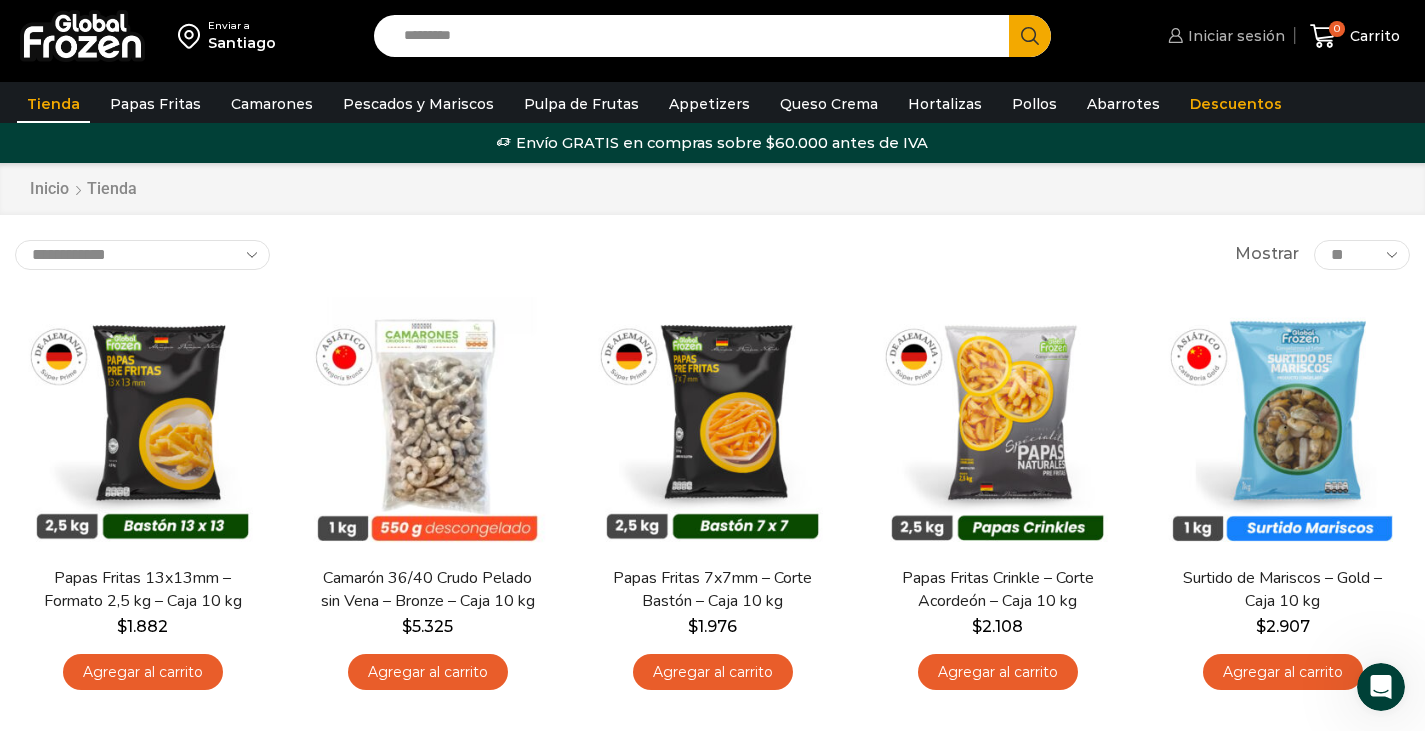 click on "Iniciar sesión" at bounding box center [1224, 36] 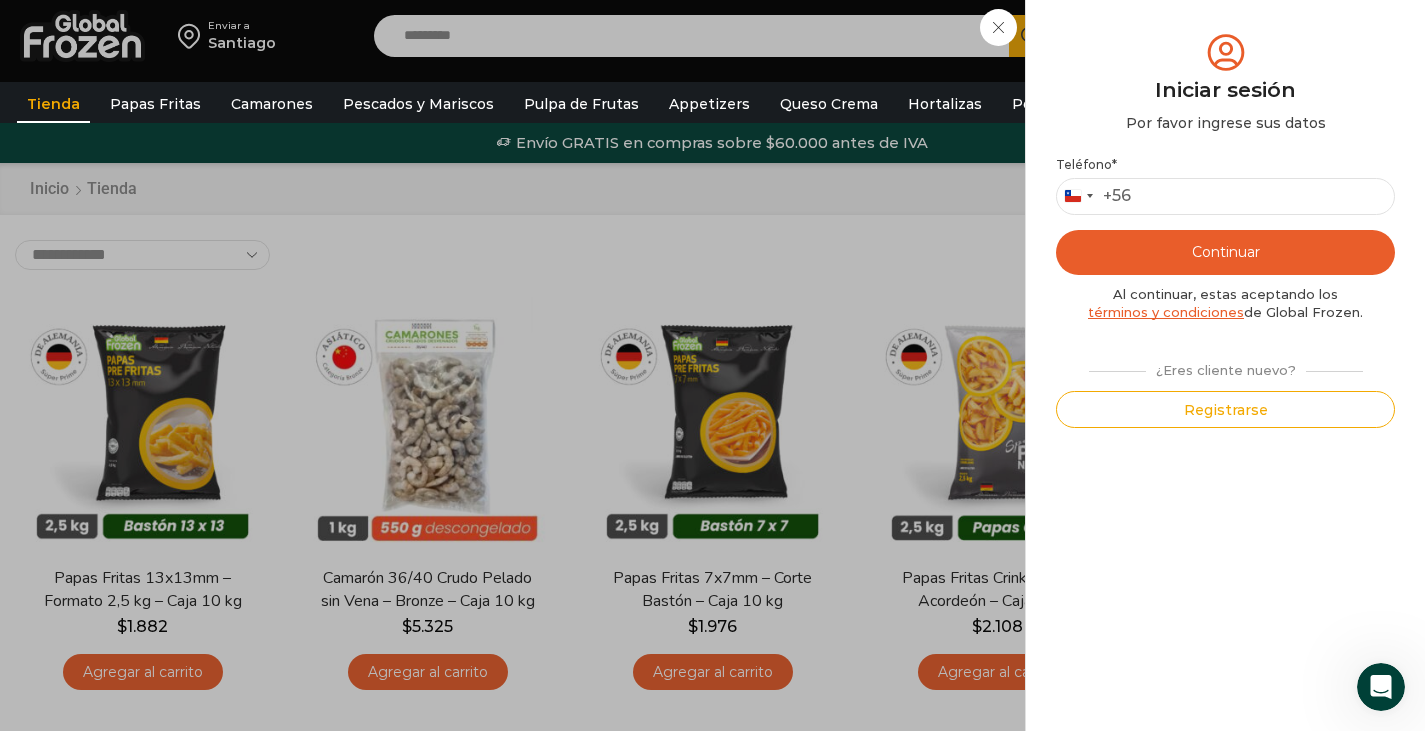 click on "Iniciar sesión
Mi cuenta
Login
Register
Iniciar sesión
Por favor ingrese sus datos
Iniciar sesión
Se envió un mensaje de WhatsApp con el código de verificación a tu teléfono
* ." at bounding box center (1224, 36) 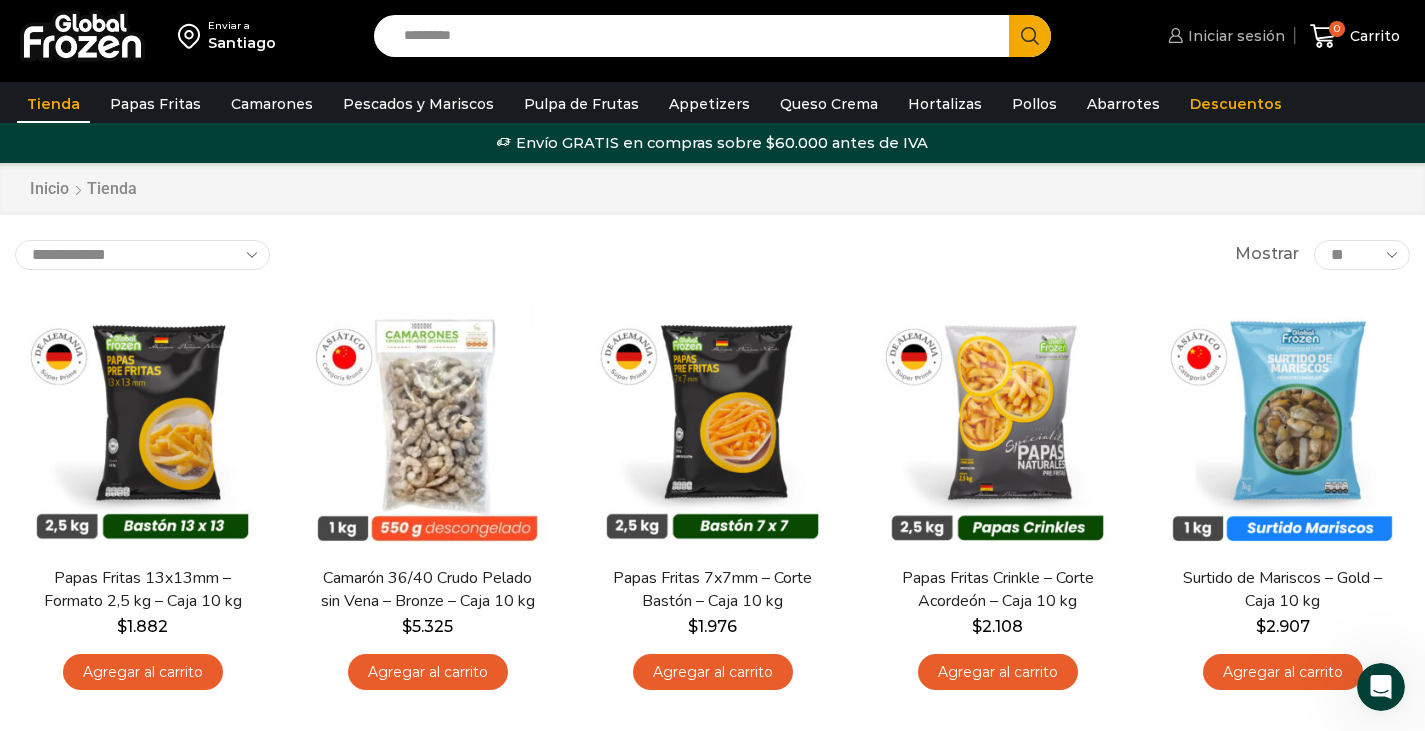 click on "Iniciar sesión" at bounding box center [1234, 36] 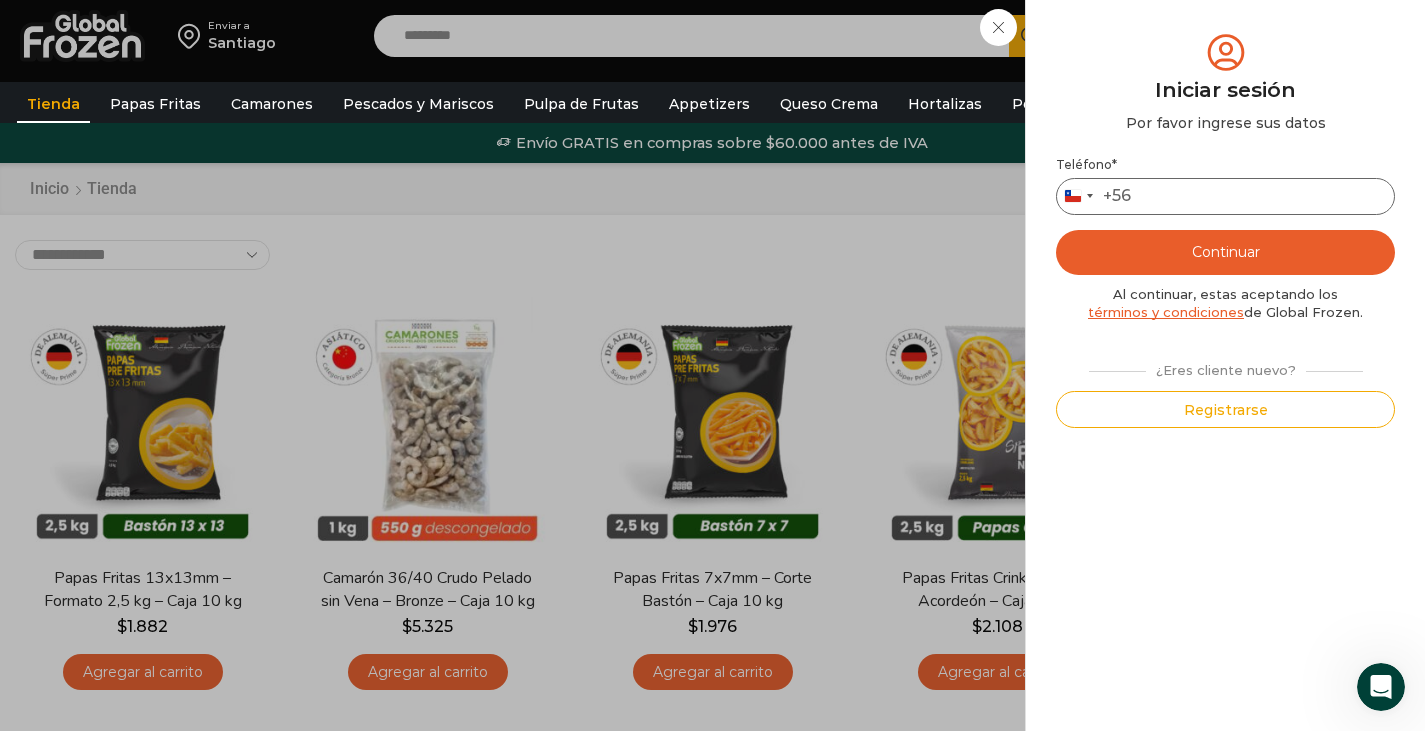 click on "Teléfono
*" at bounding box center (1225, 196) 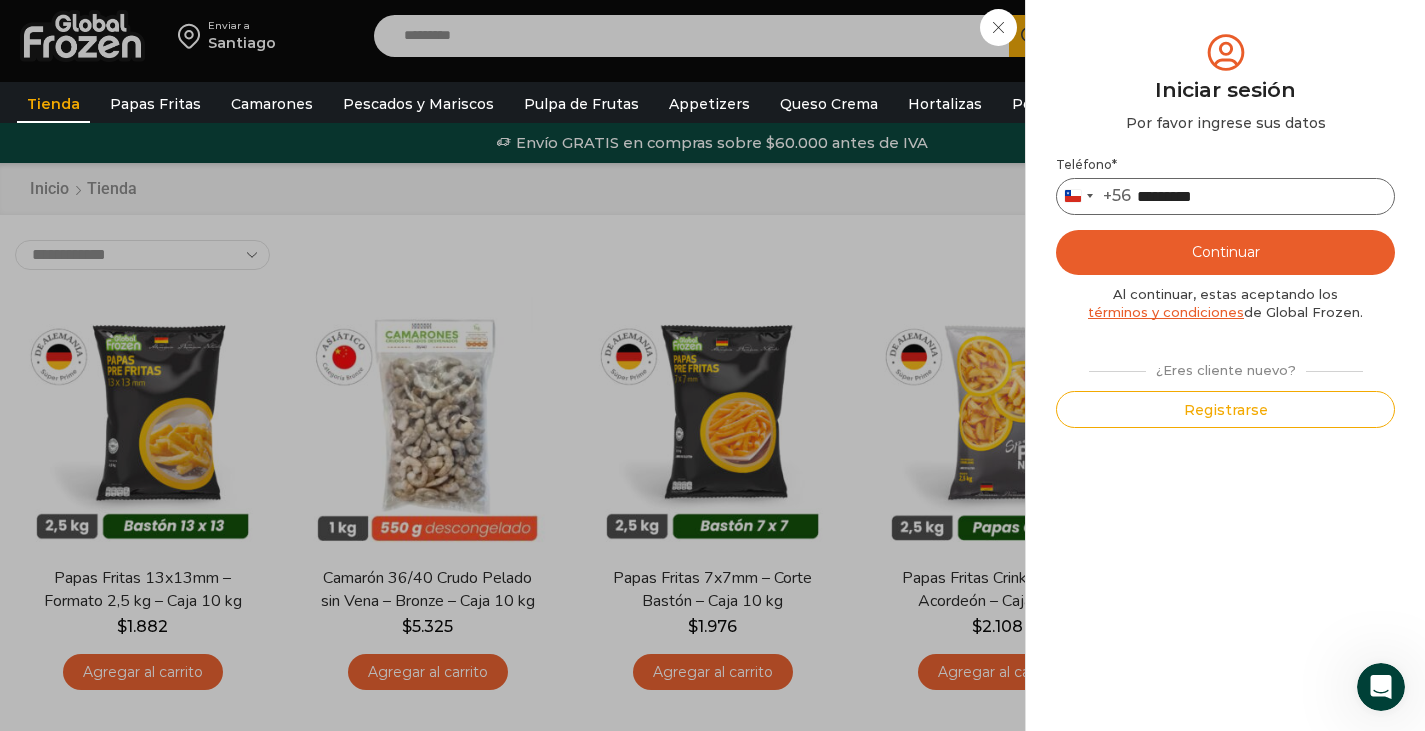 type on "*********" 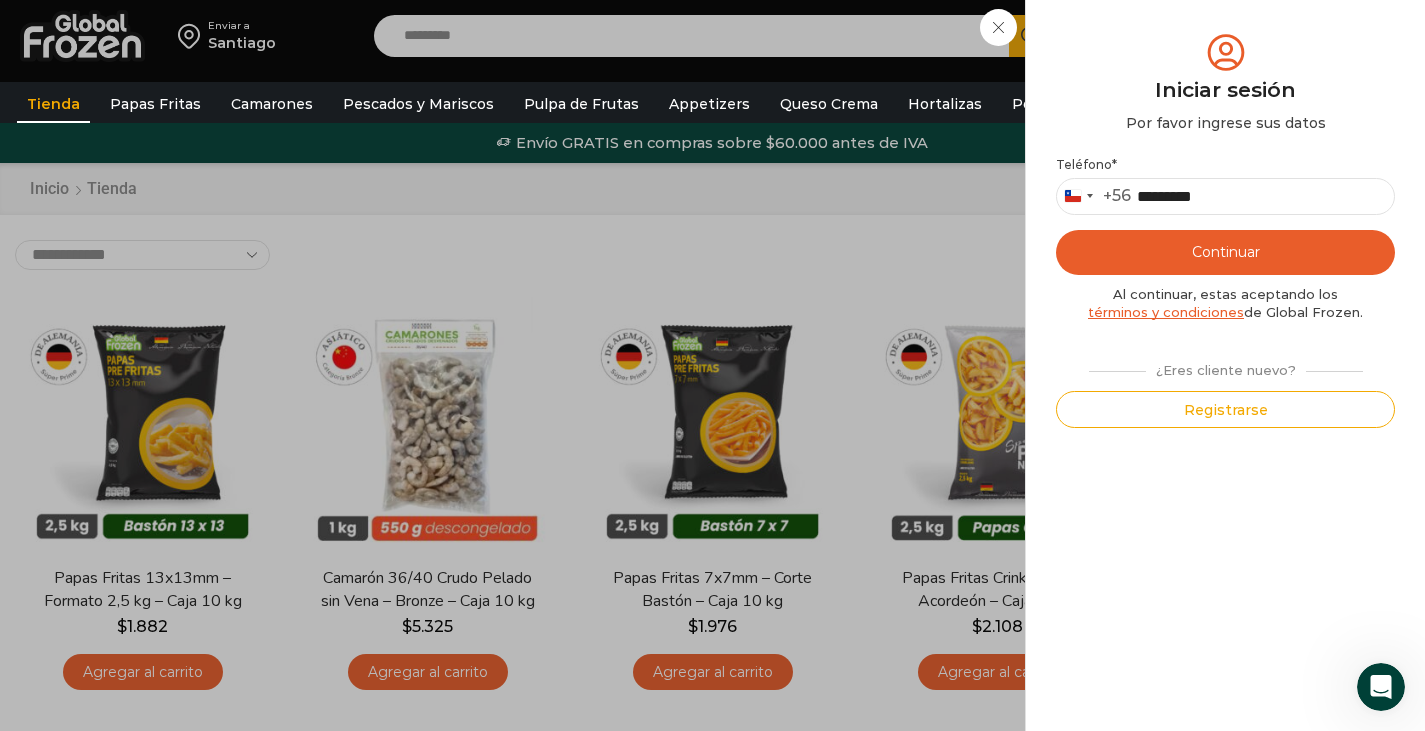 click on "Continuar" at bounding box center [1225, 252] 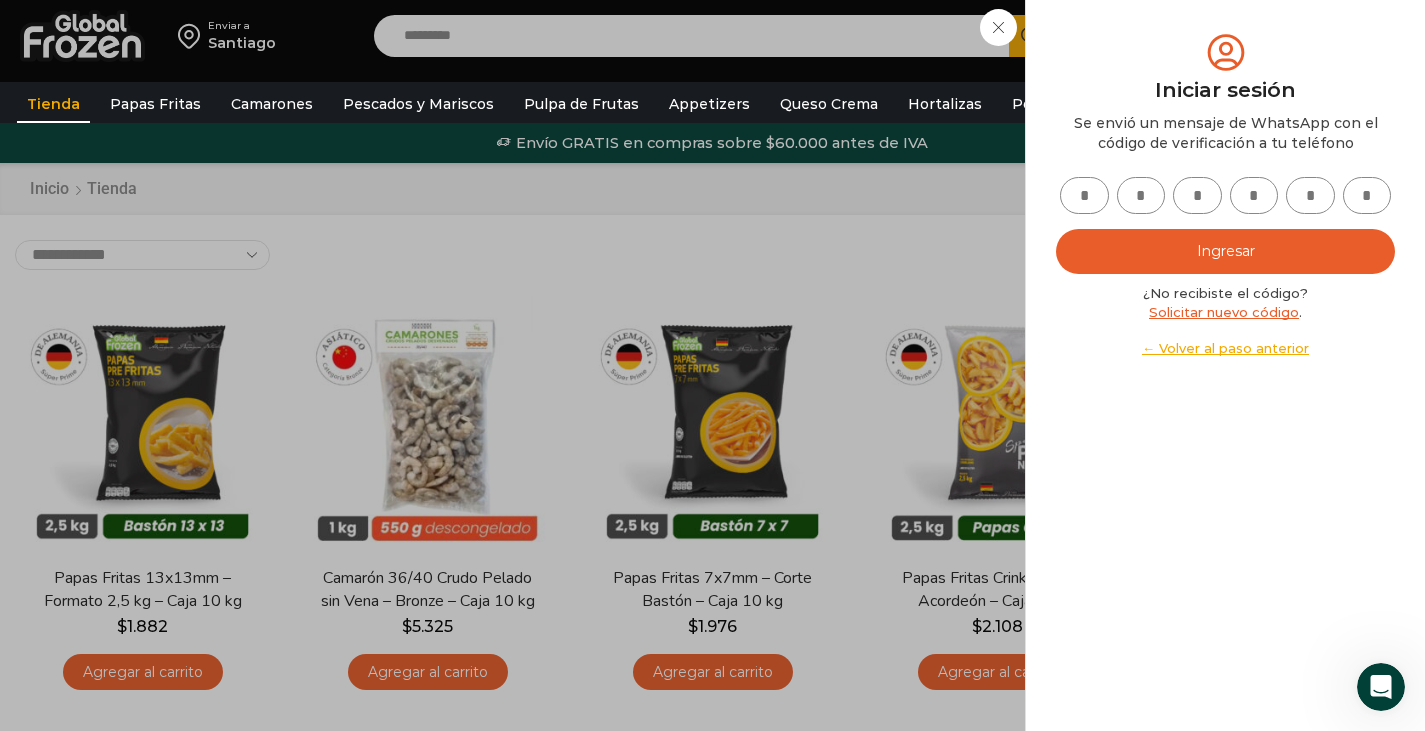 drag, startPoint x: 1276, startPoint y: 251, endPoint x: 1158, endPoint y: 64, distance: 221.11761 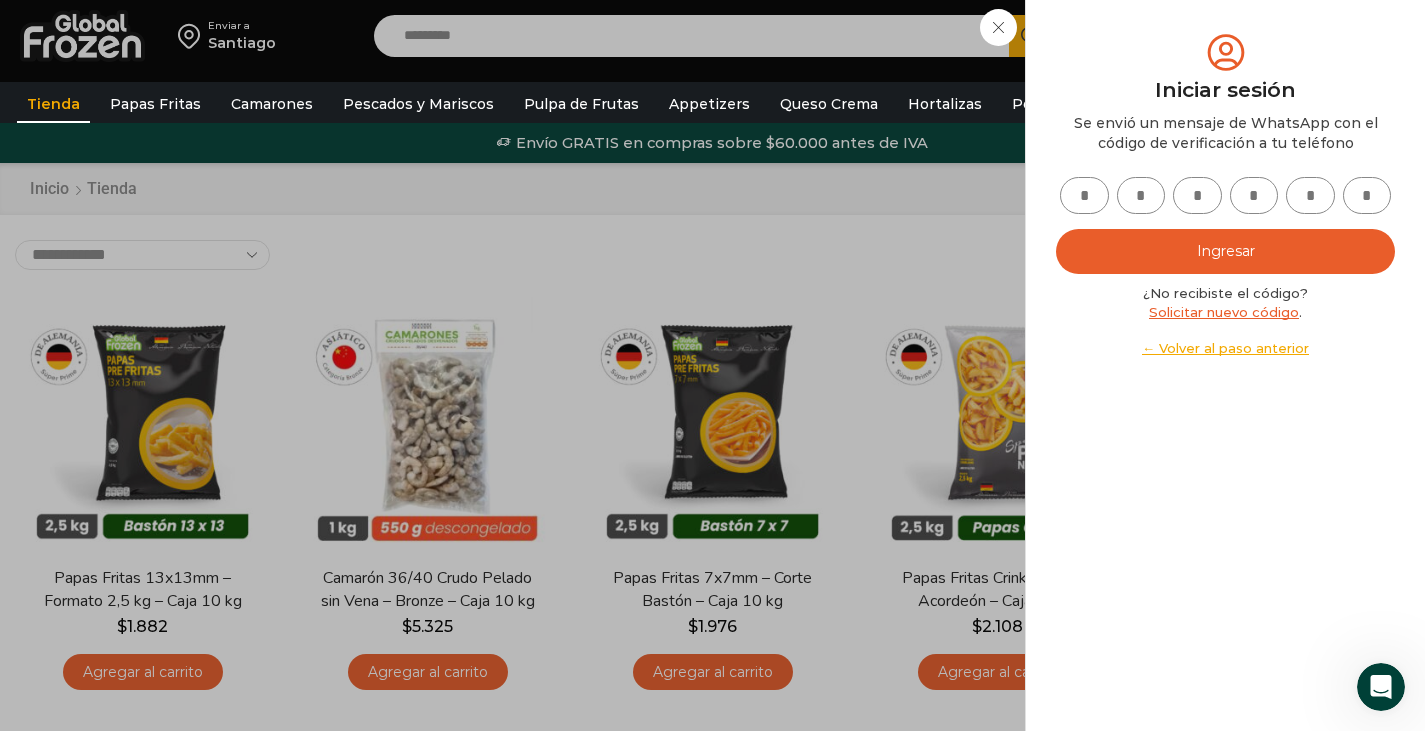 type on "*" 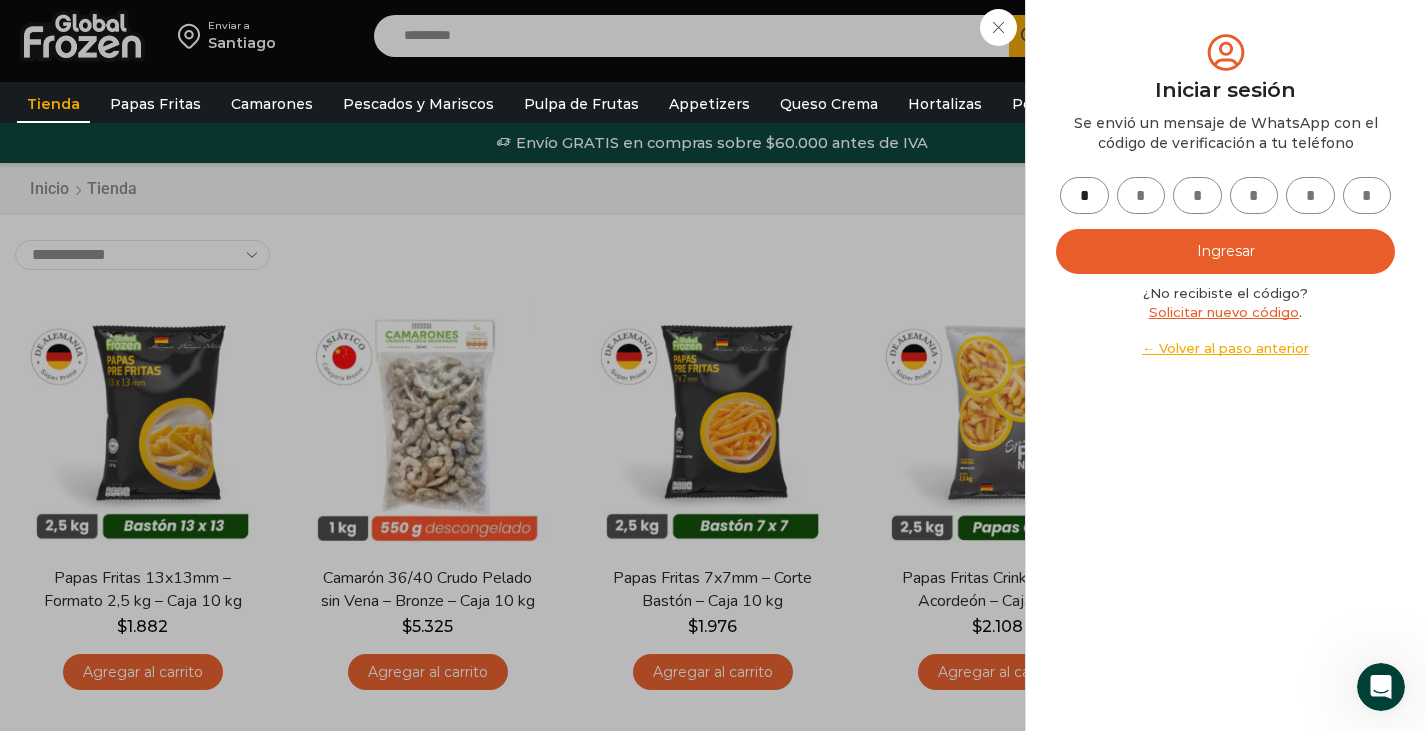 type on "*" 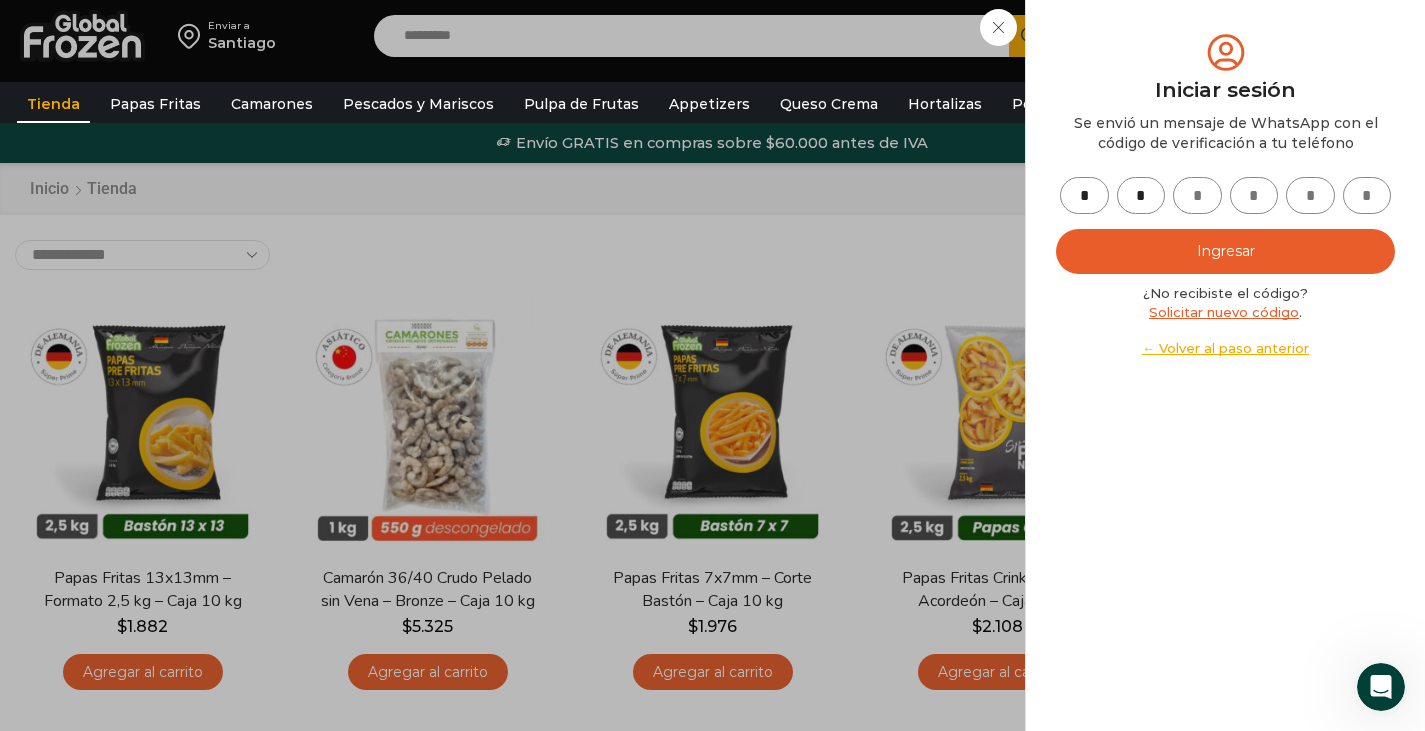 type on "*" 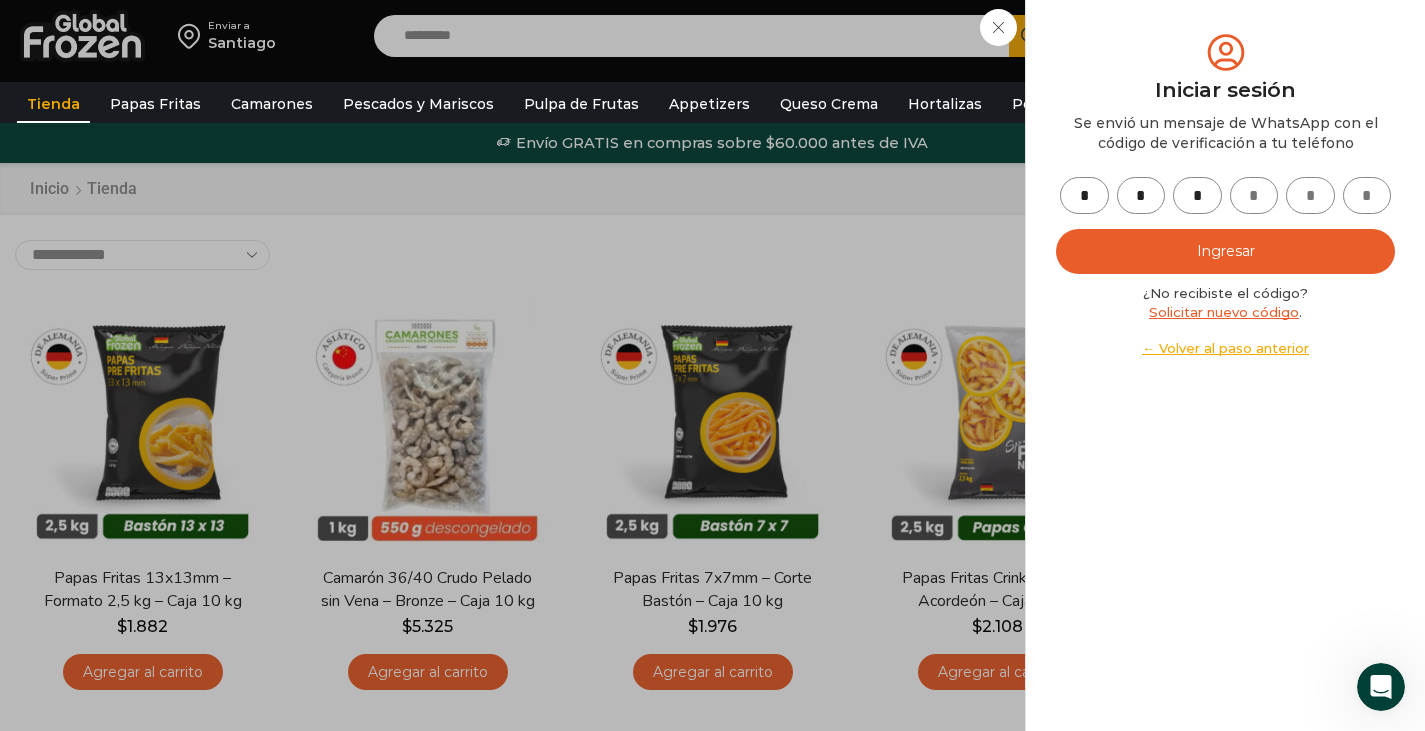 type on "*" 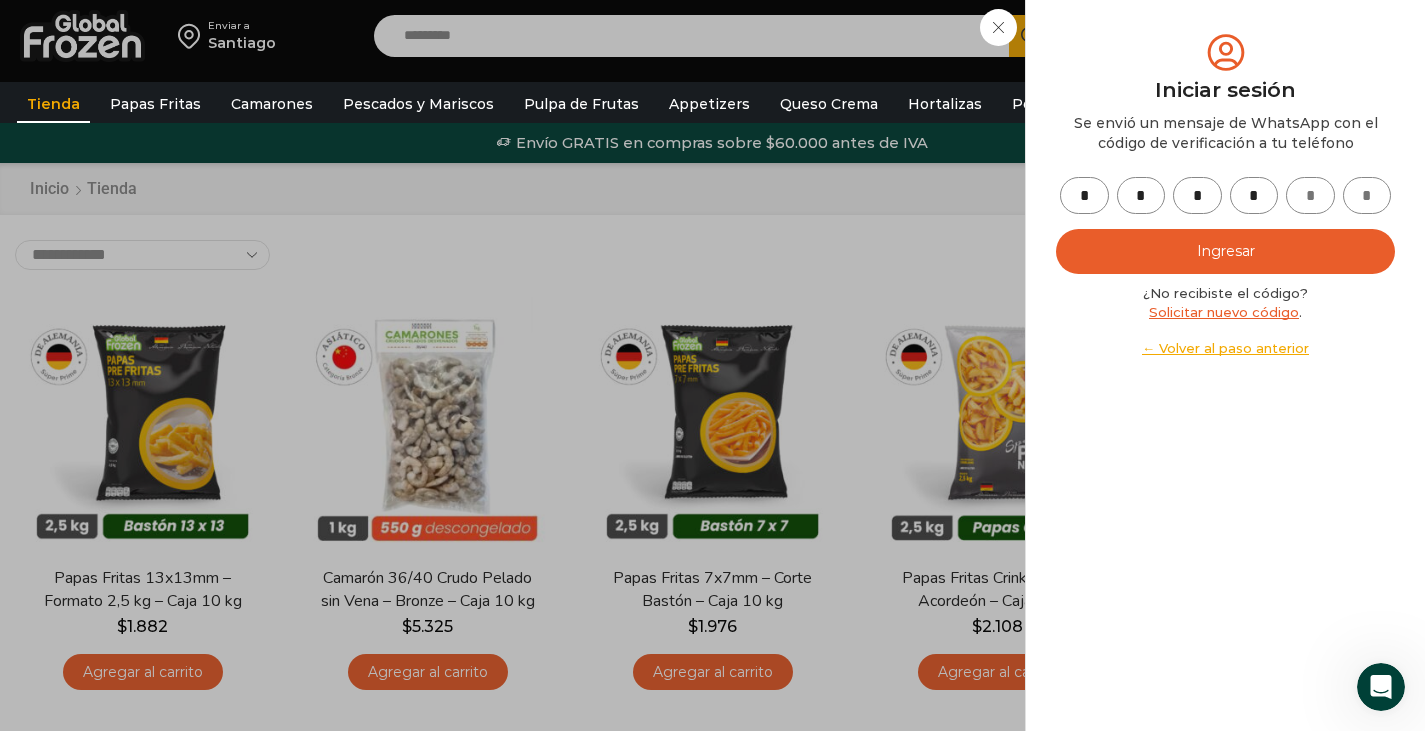 type on "*" 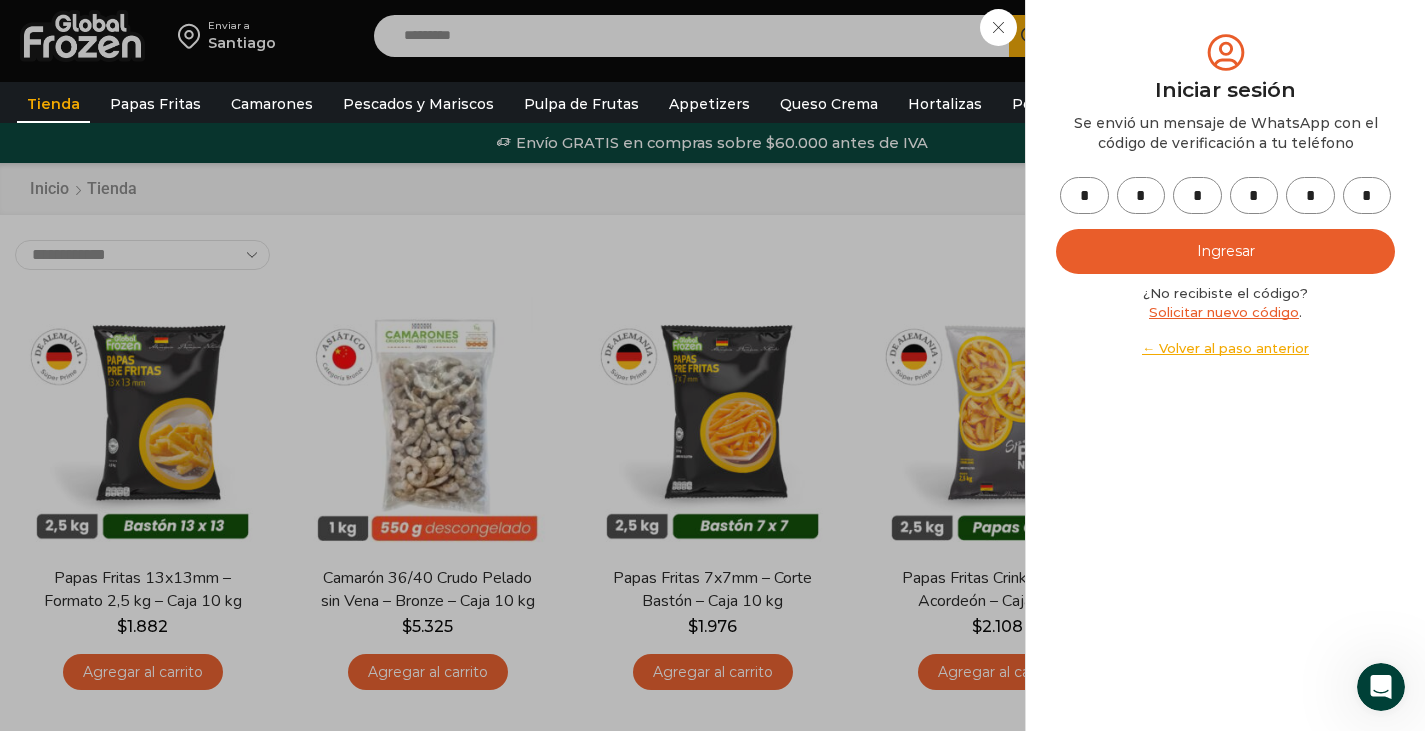 type on "*" 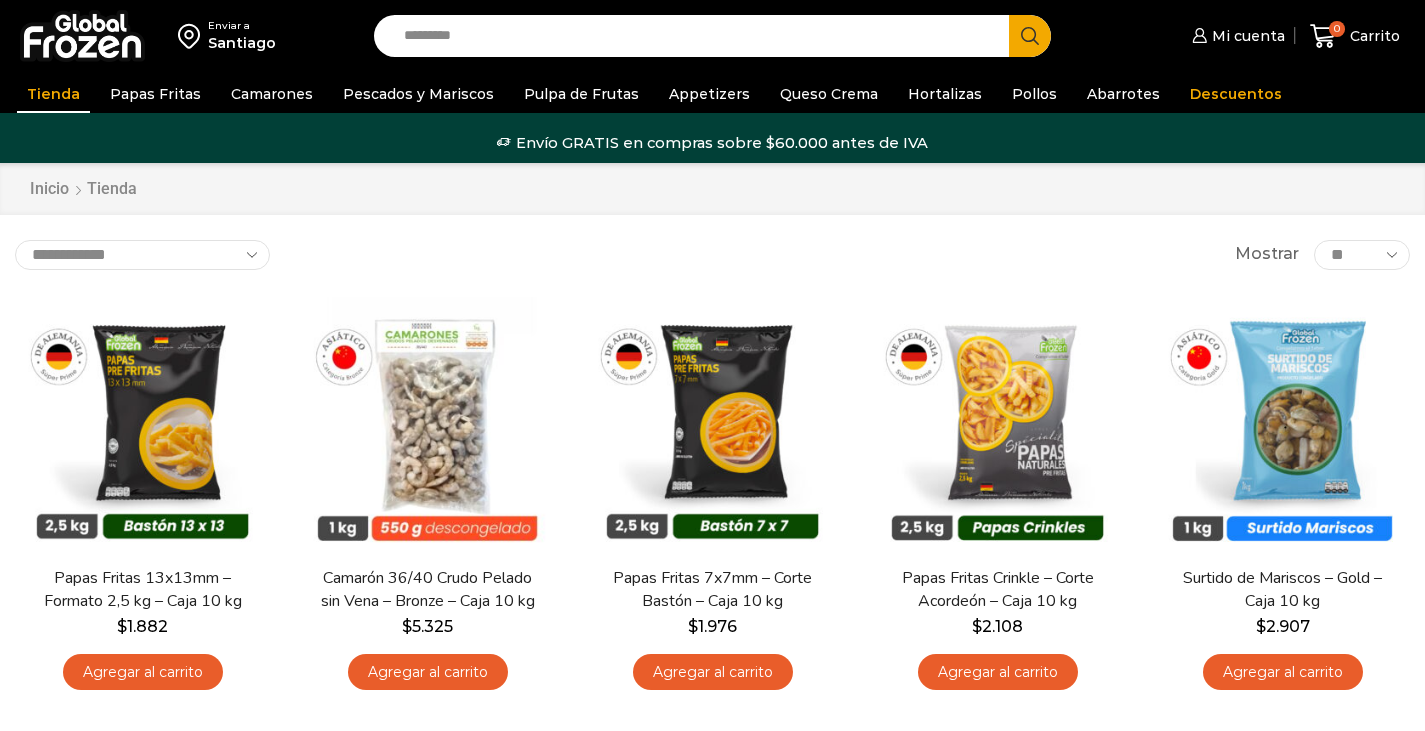 scroll, scrollTop: 0, scrollLeft: 0, axis: both 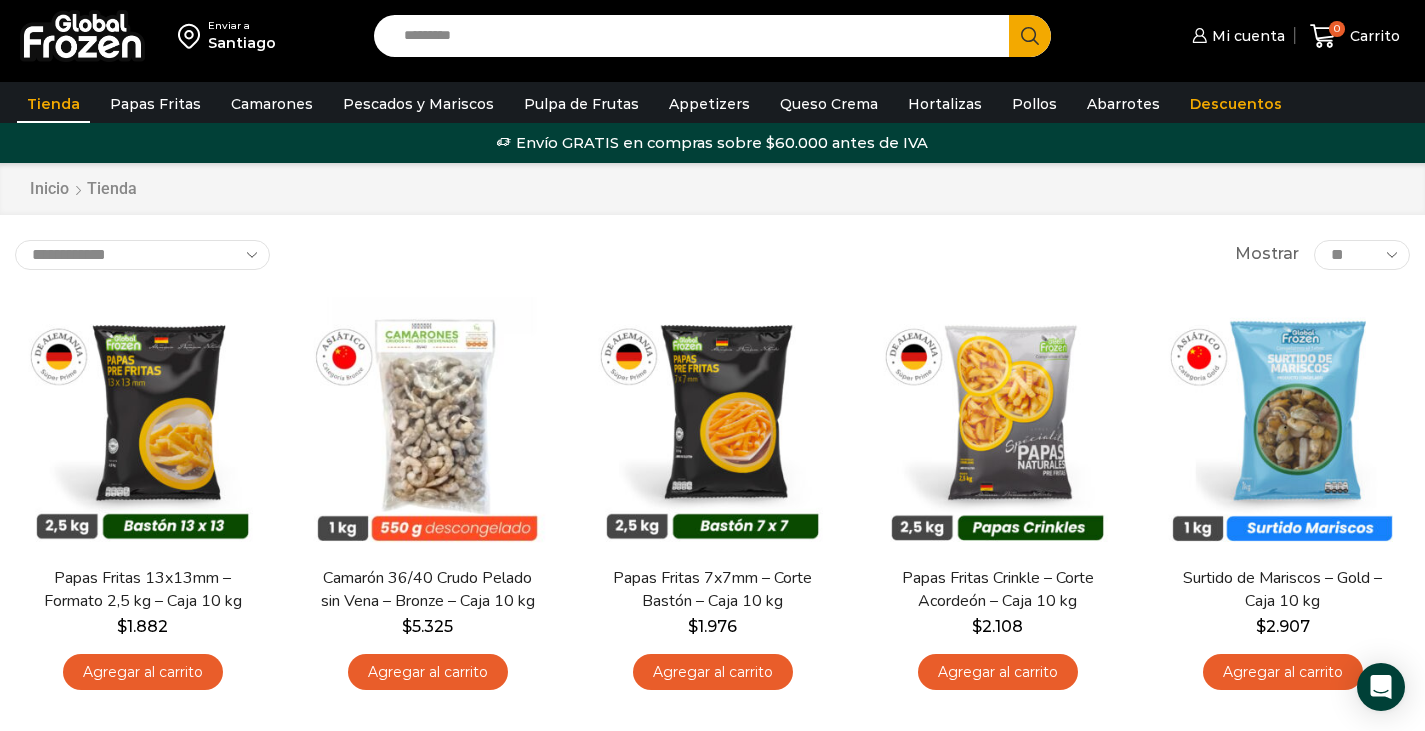 click on "Search input" at bounding box center [697, 36] 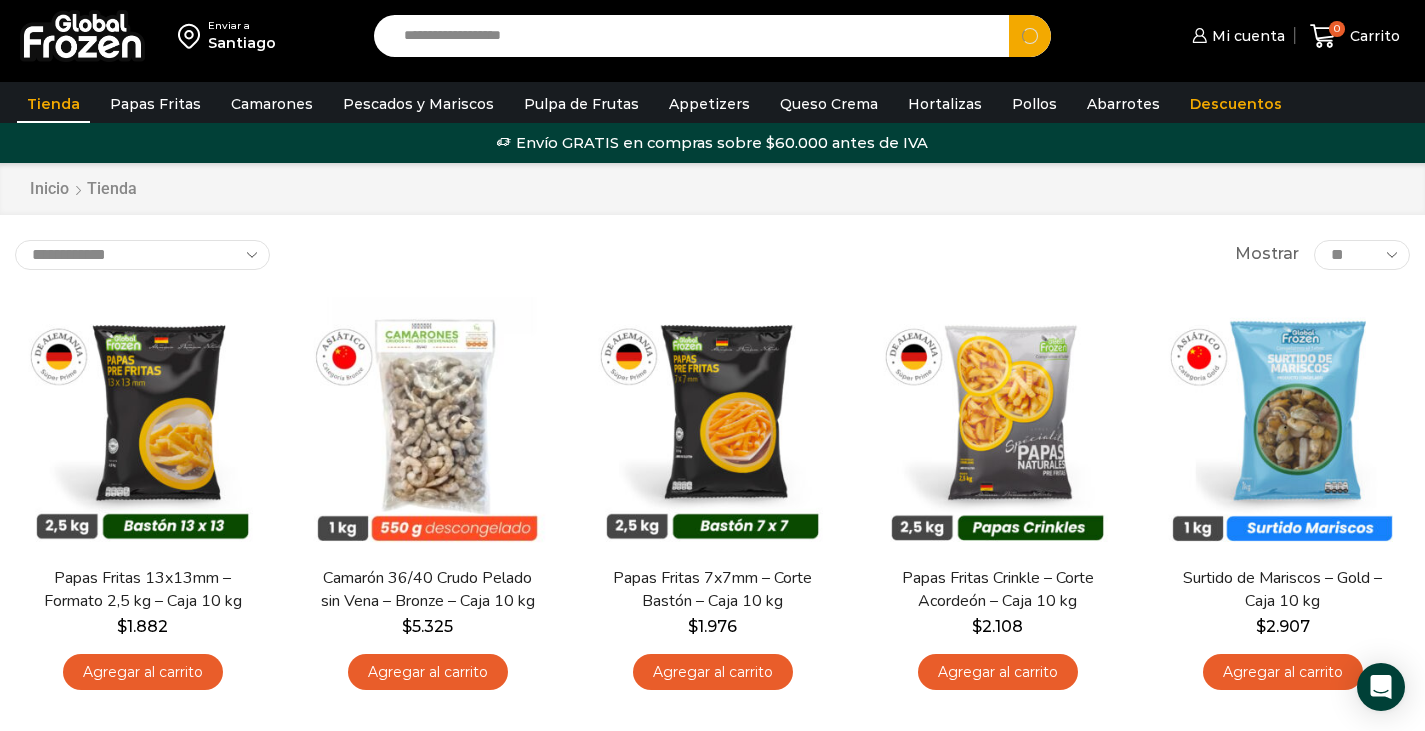 type on "**********" 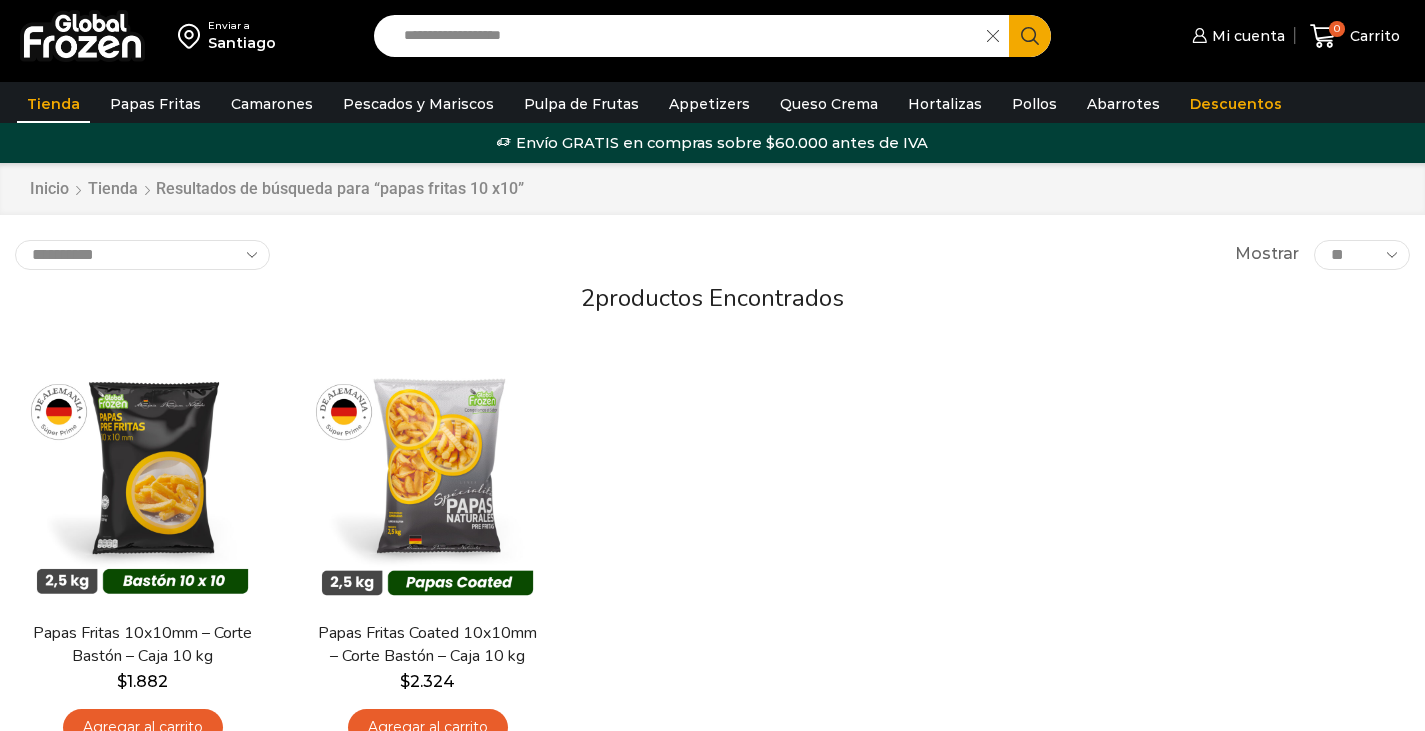 scroll, scrollTop: 0, scrollLeft: 0, axis: both 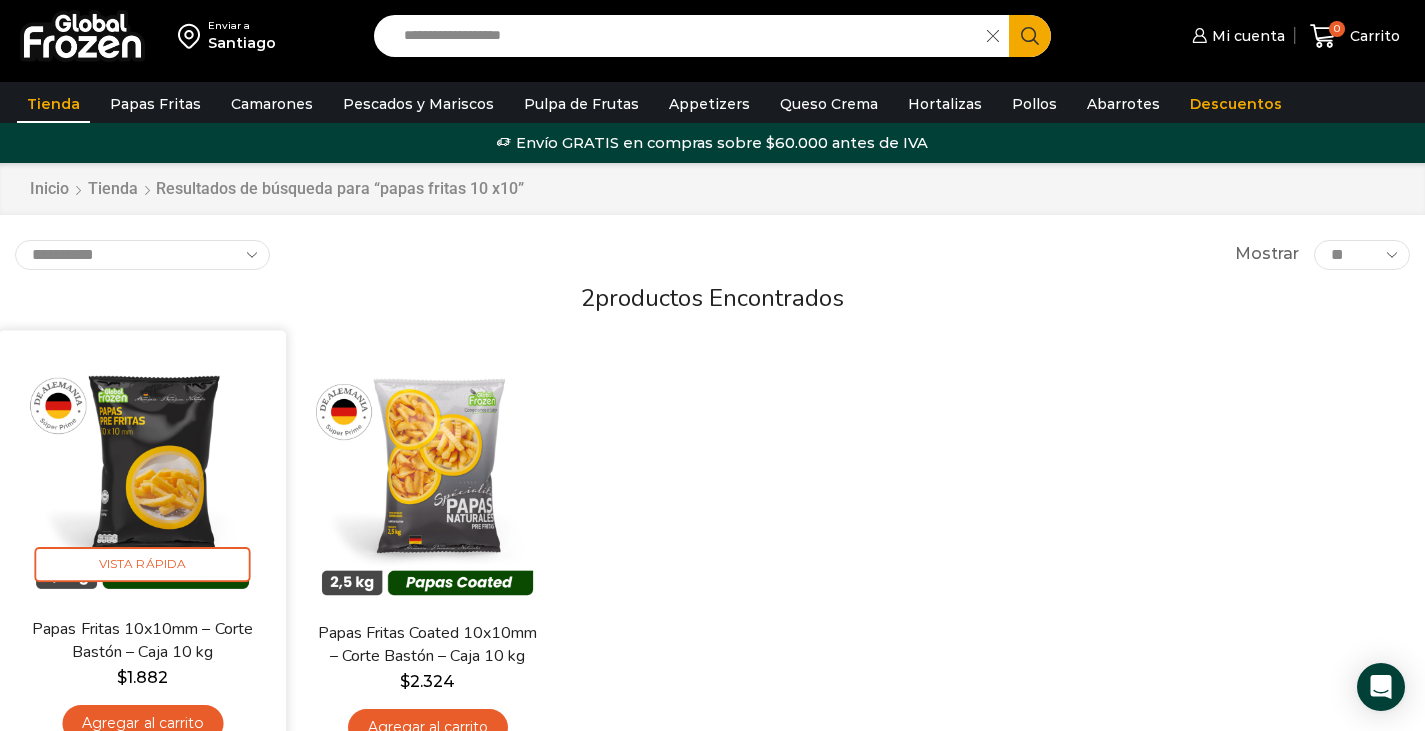 click at bounding box center (142, 474) 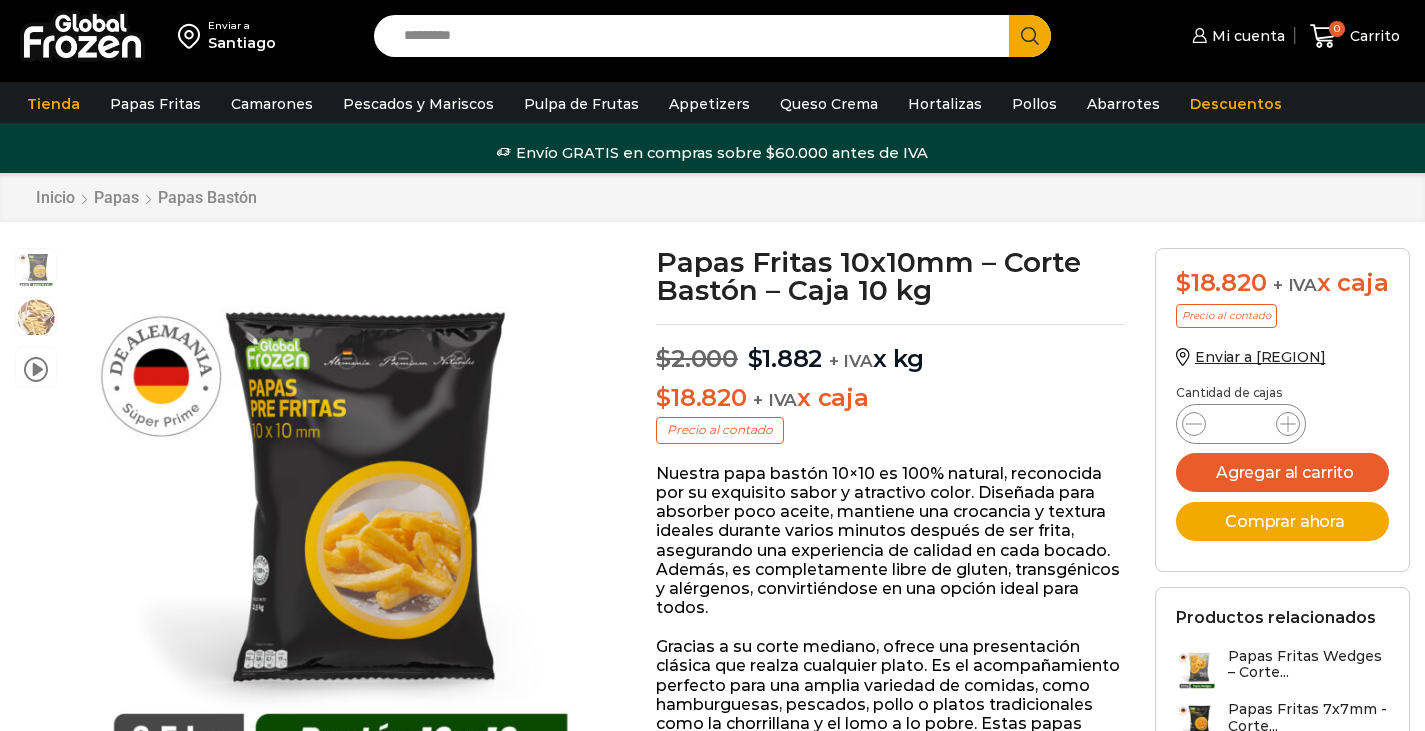 scroll, scrollTop: 1, scrollLeft: 0, axis: vertical 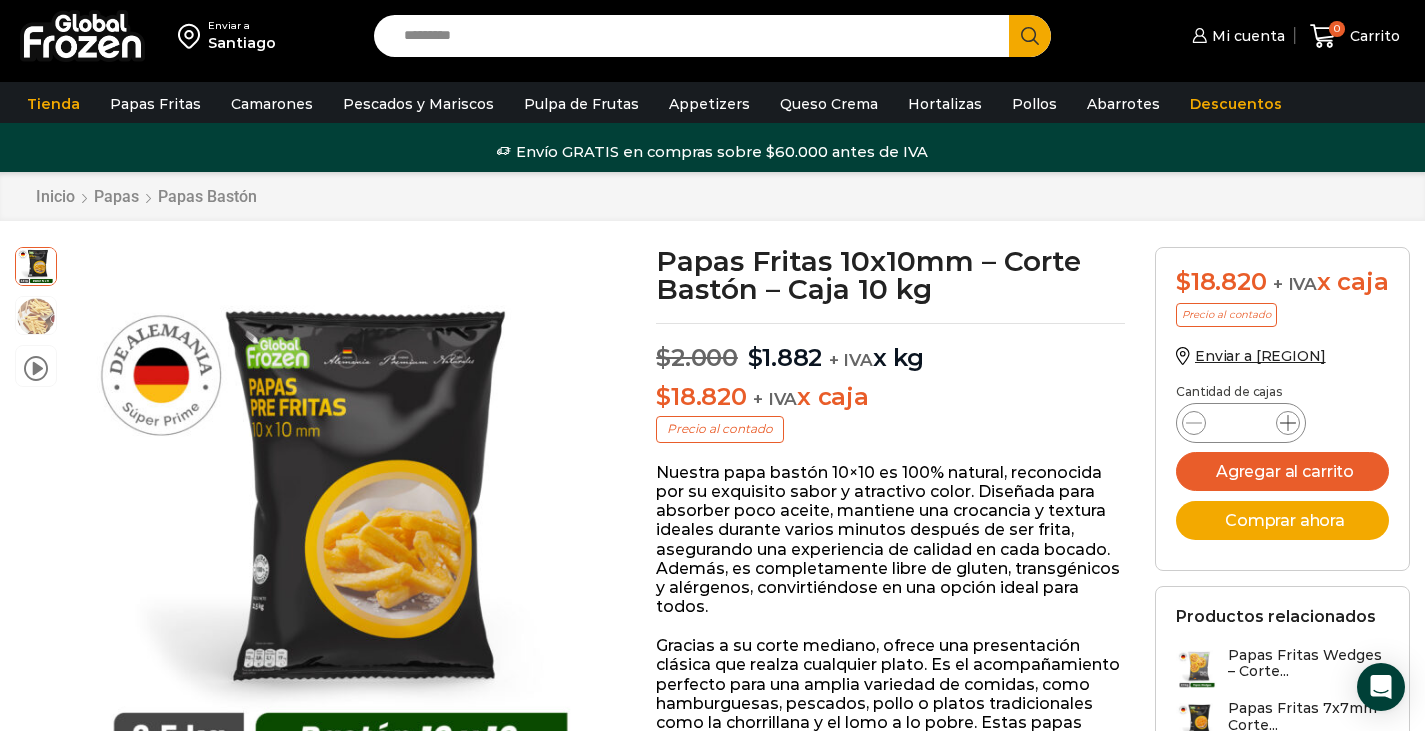 click at bounding box center (1288, 423) 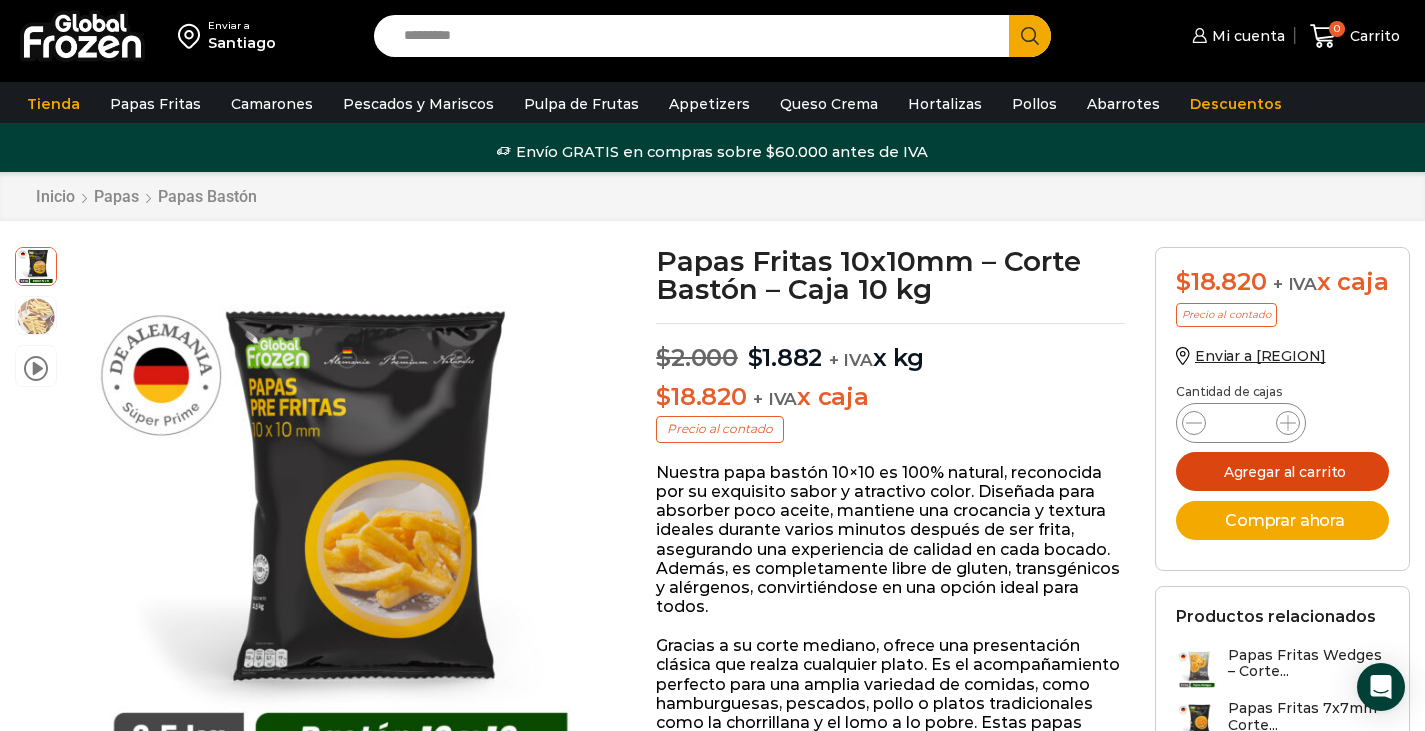 click on "Agregar al carrito" at bounding box center (1282, 471) 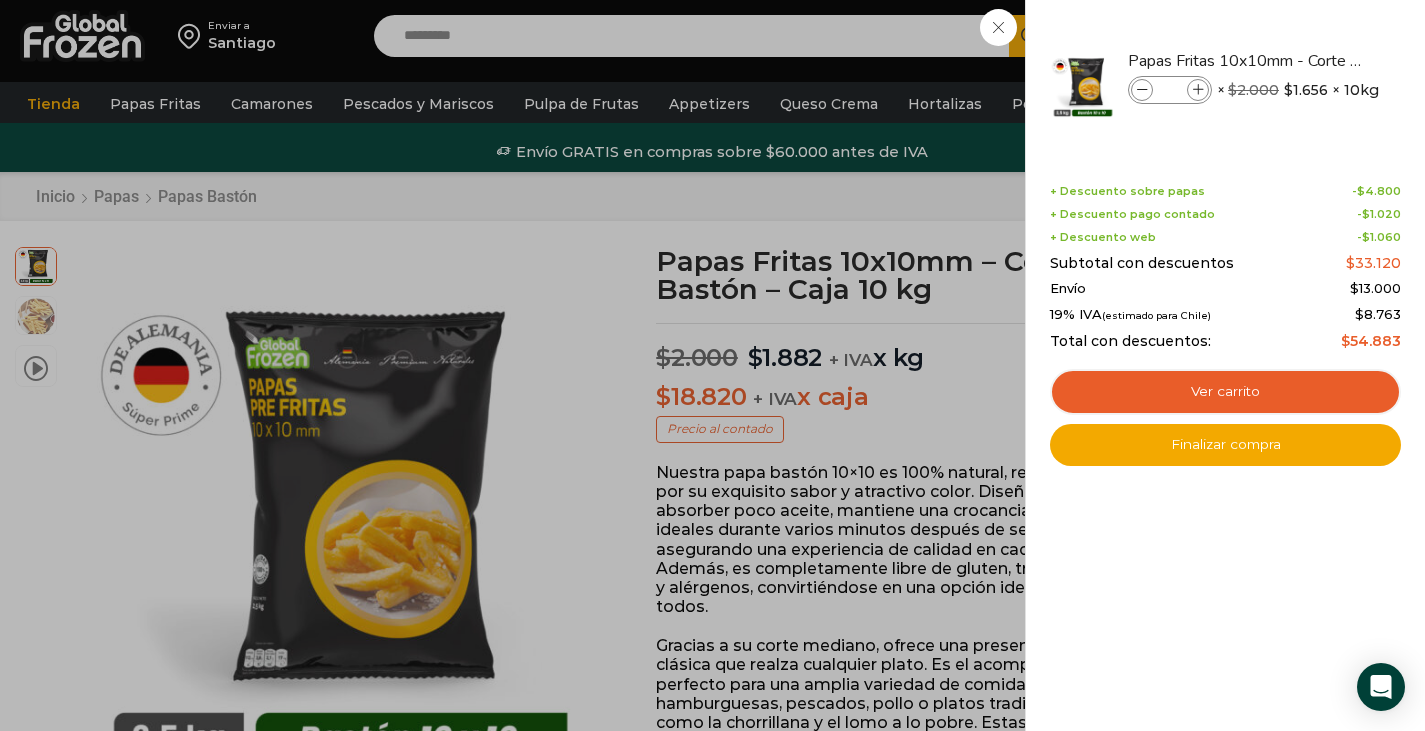 click on "2
Carrito
2
2
Shopping Cart
*" at bounding box center (1355, 36) 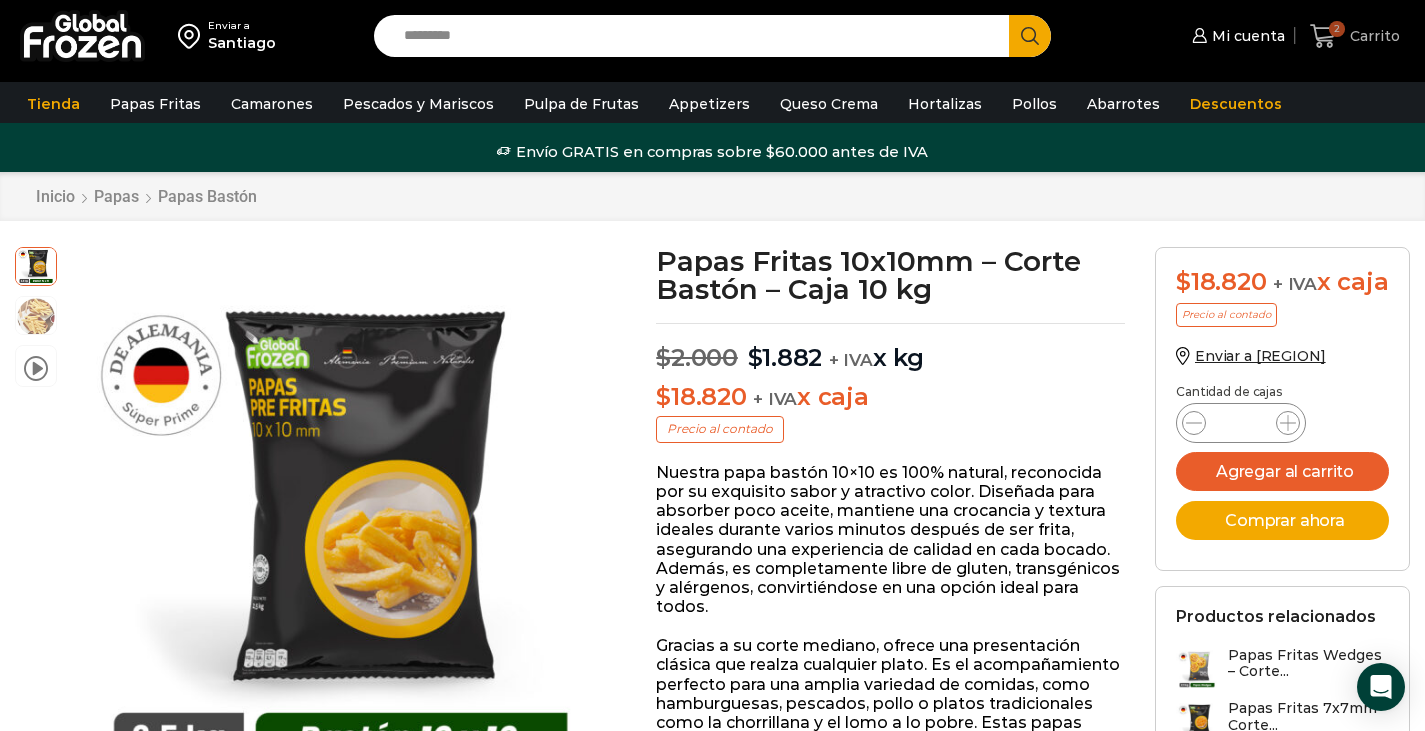 click on "Carrito" at bounding box center (1372, 36) 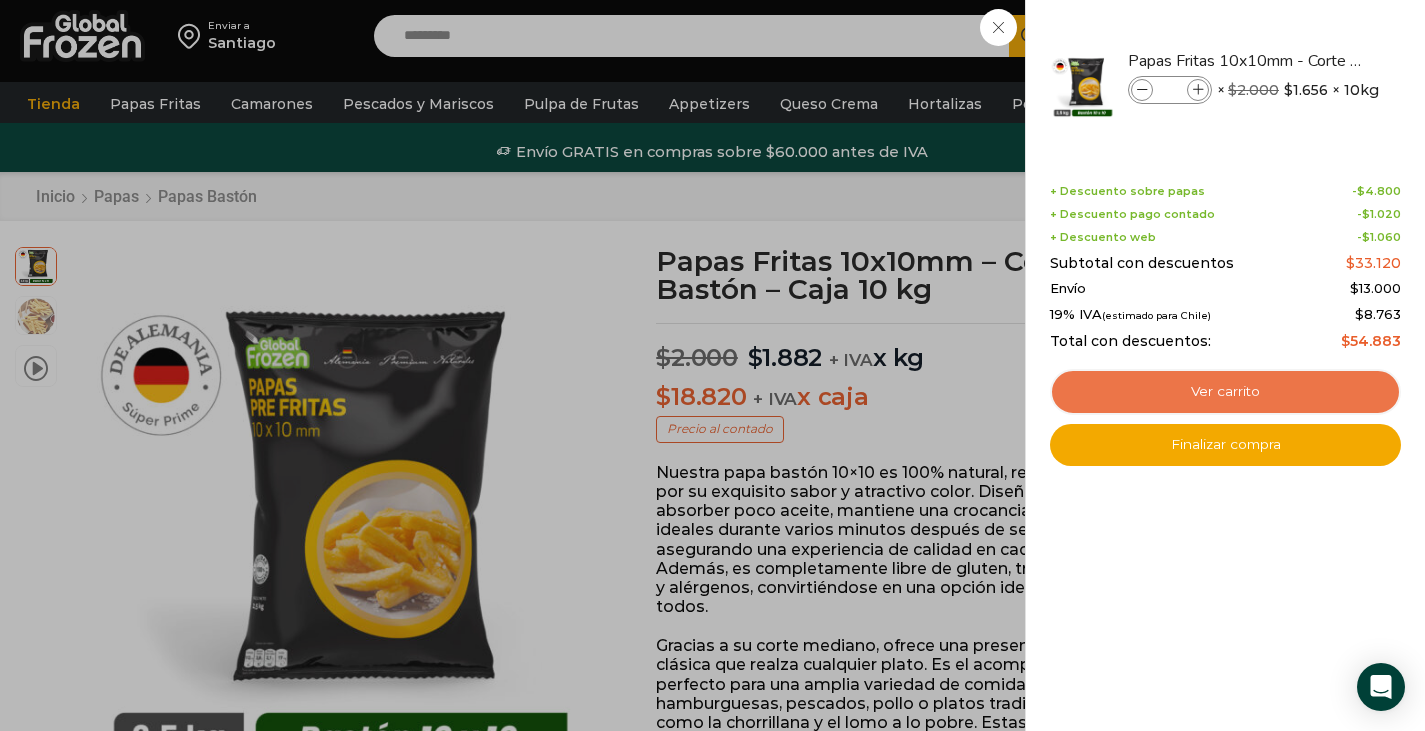 click on "Ver carrito" at bounding box center (1225, 392) 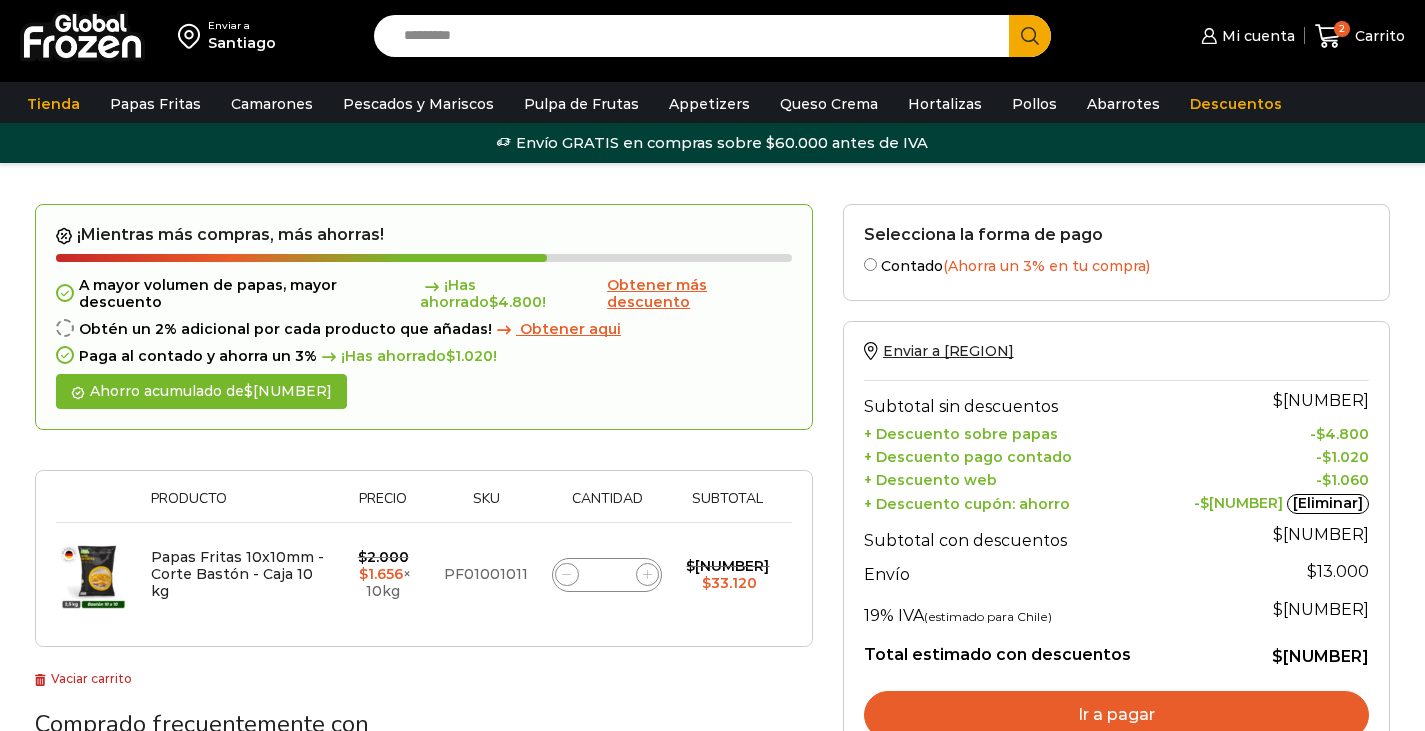 scroll, scrollTop: 0, scrollLeft: 0, axis: both 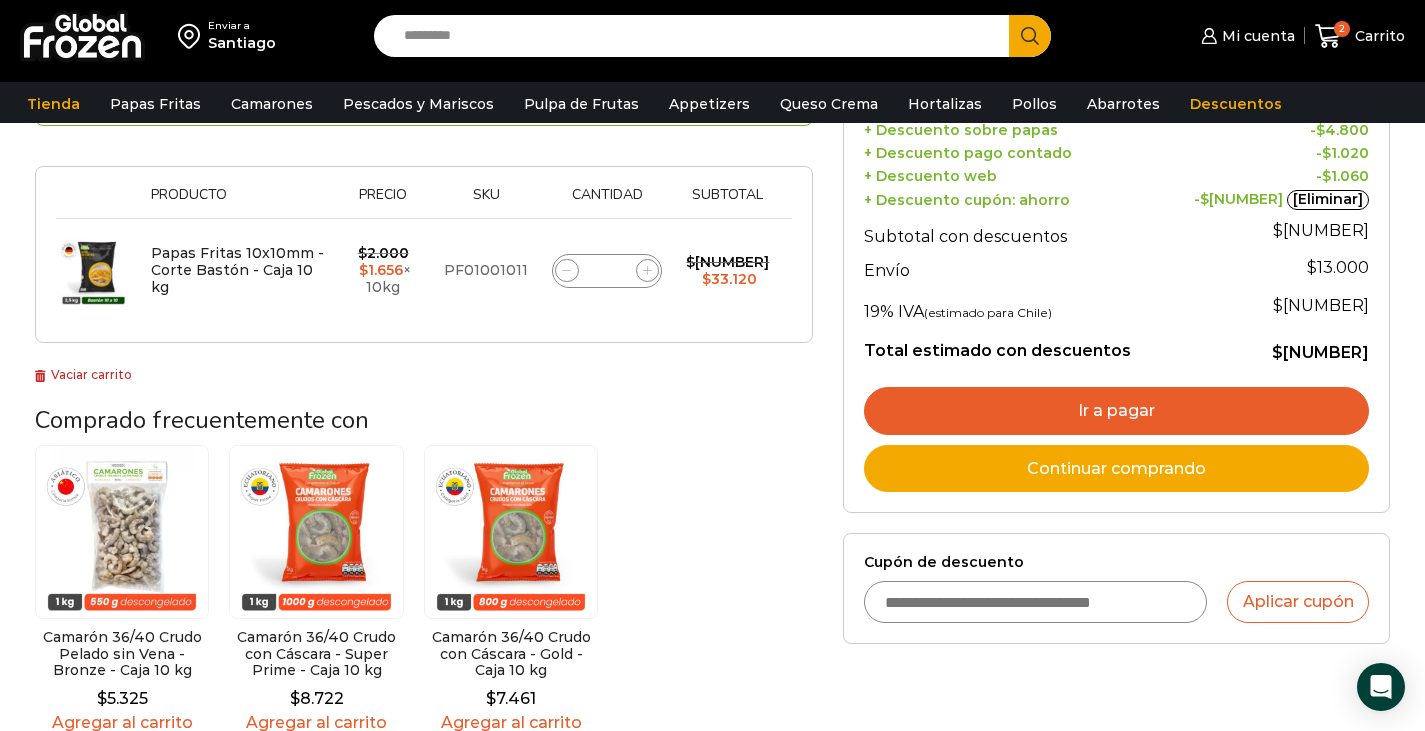 click on "Cupón de descuento" at bounding box center [1036, 602] 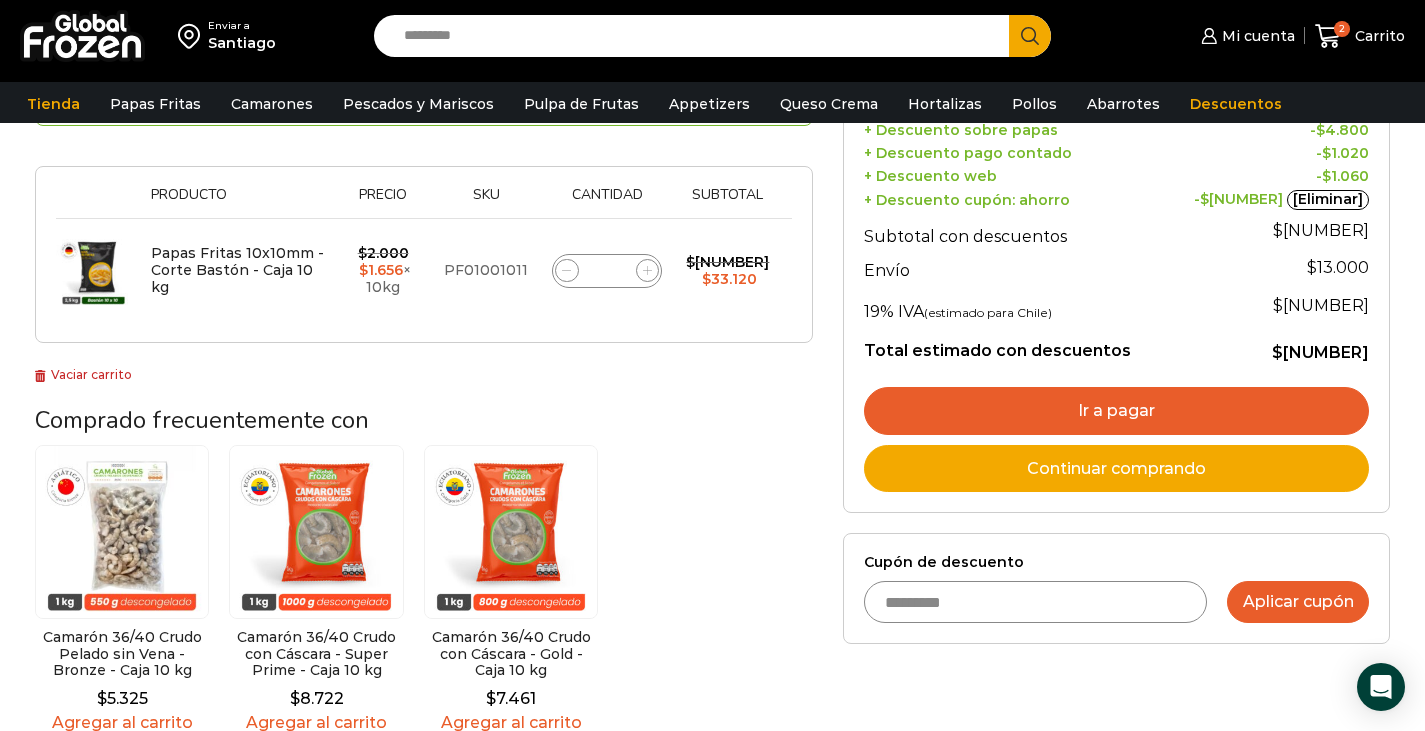 type on "*********" 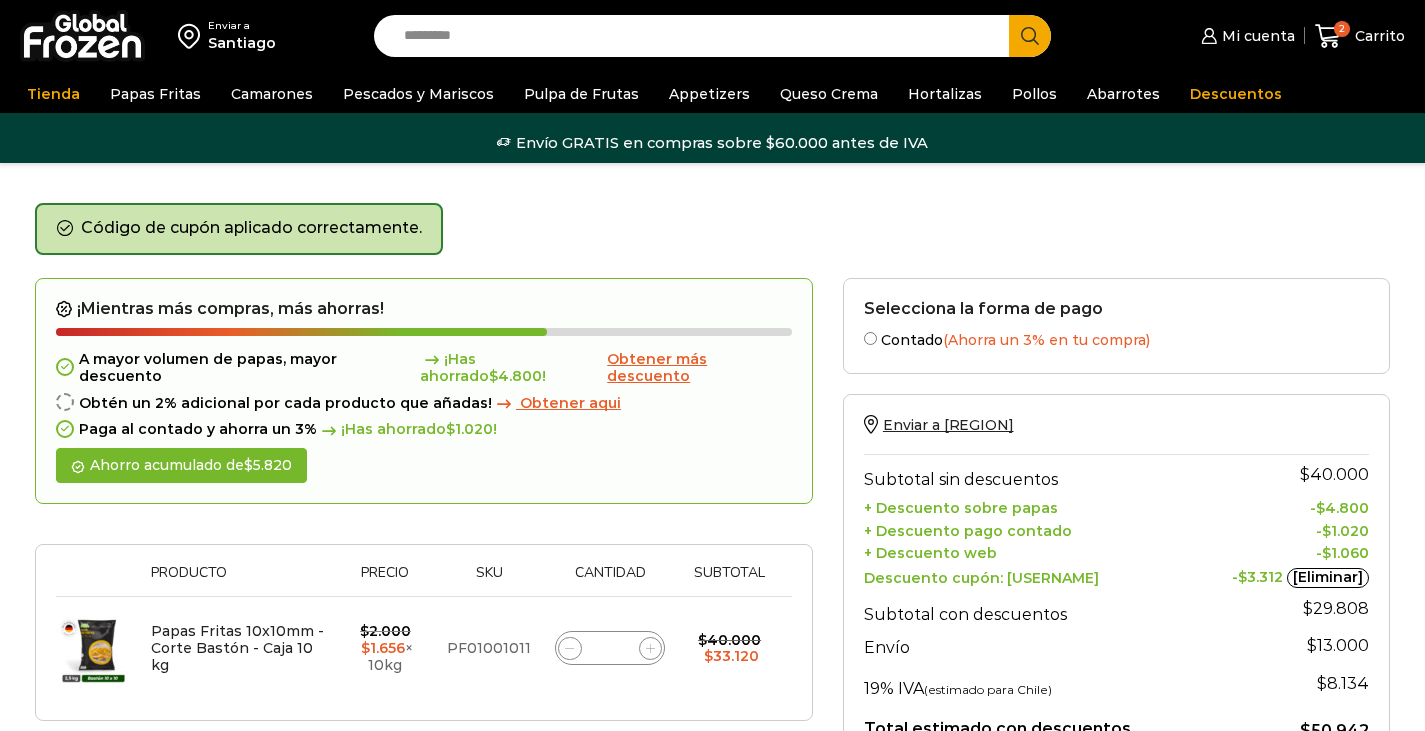 scroll, scrollTop: 0, scrollLeft: 0, axis: both 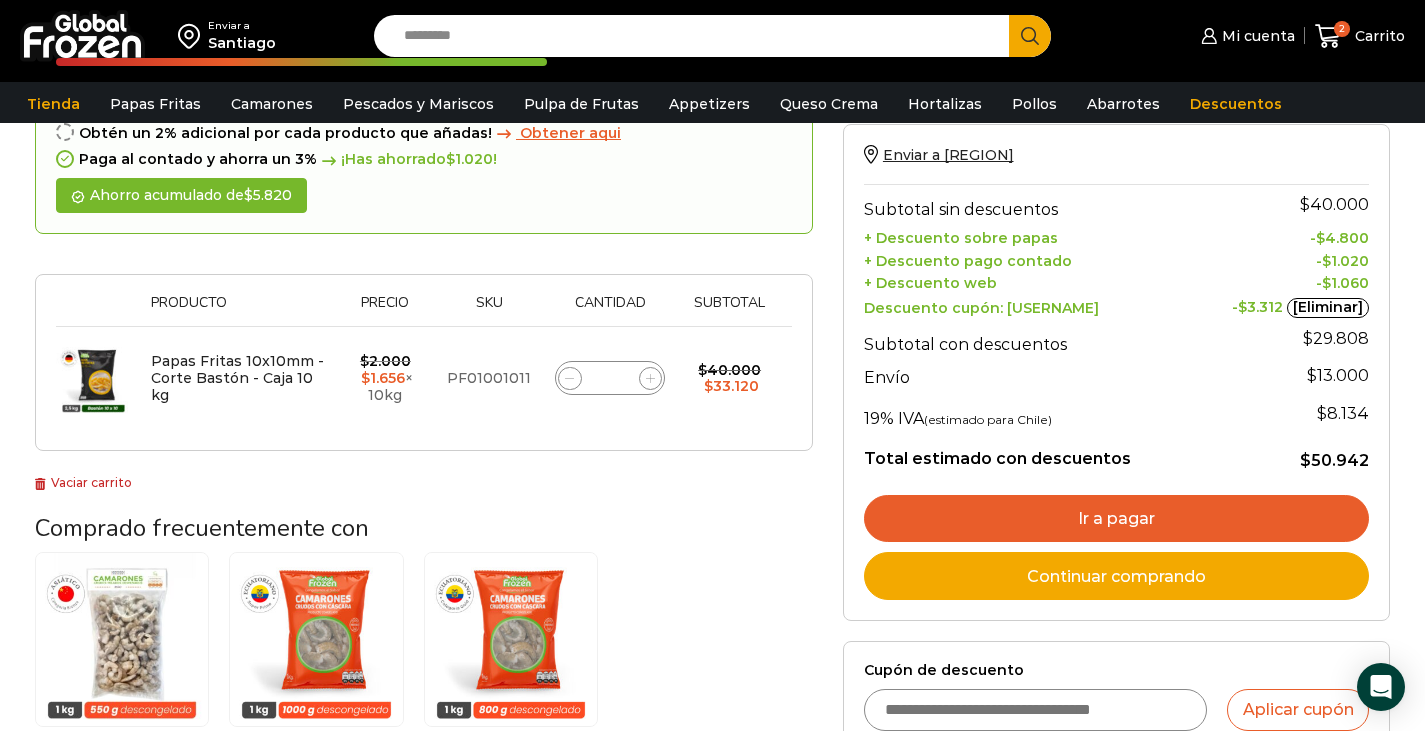 click on "Ir a pagar" at bounding box center (1116, 519) 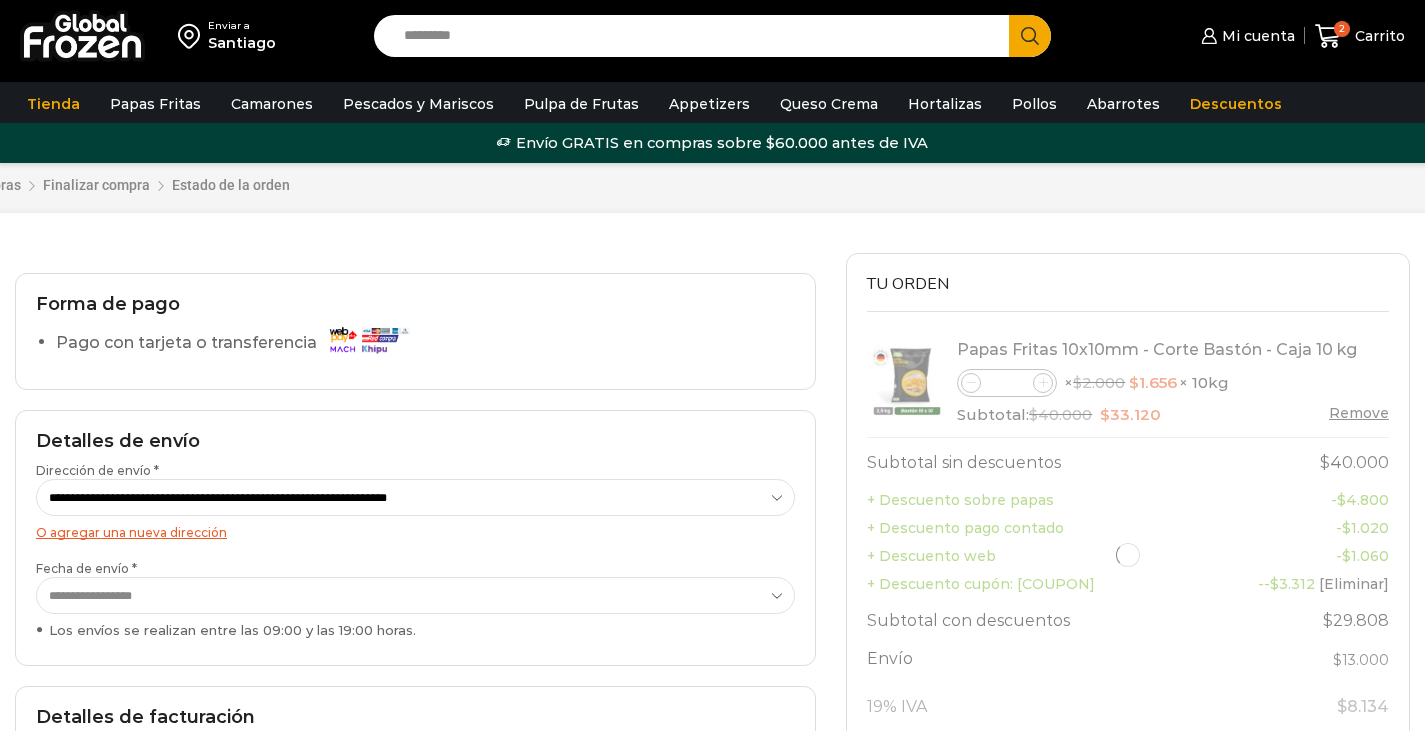 scroll, scrollTop: 0, scrollLeft: 0, axis: both 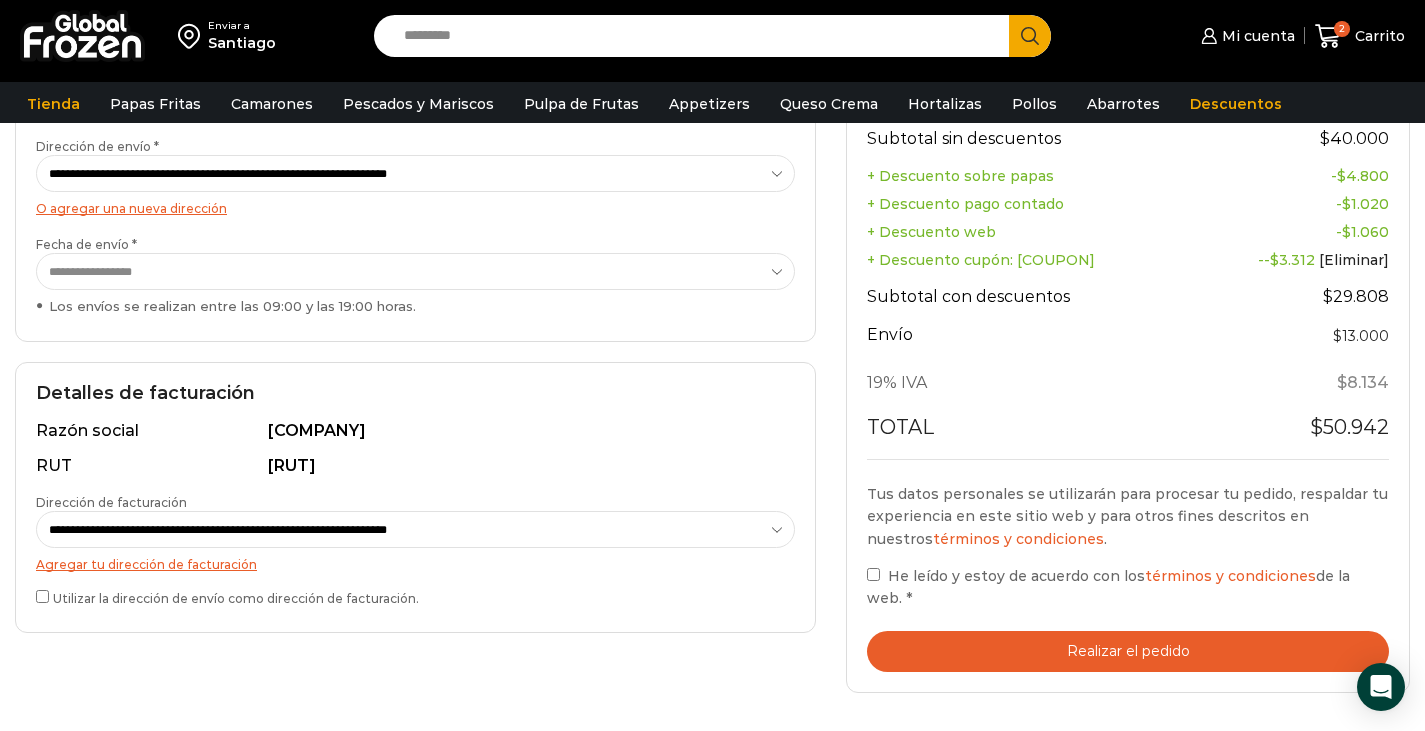 click on "**********" at bounding box center [415, 497] 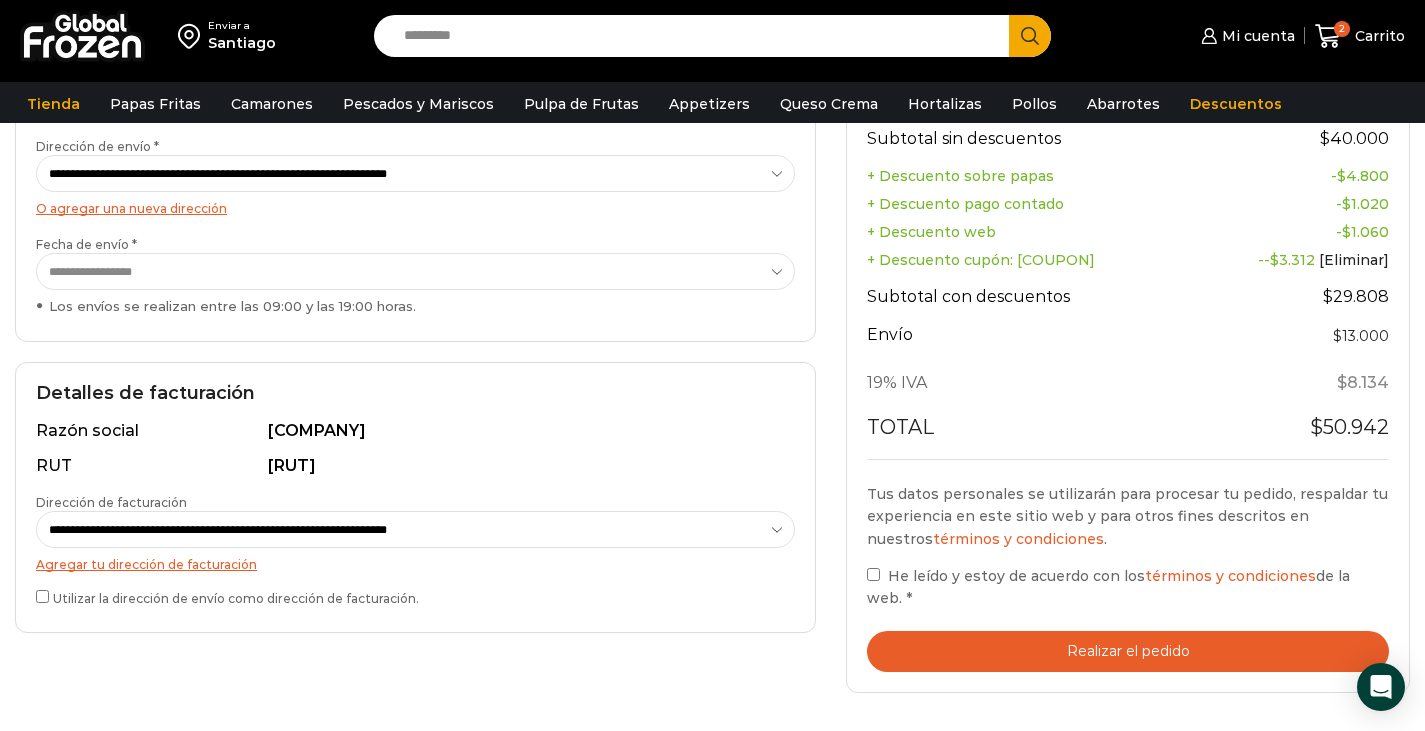 click on "Utilizar la dirección de envío como dirección de facturación." at bounding box center (415, 596) 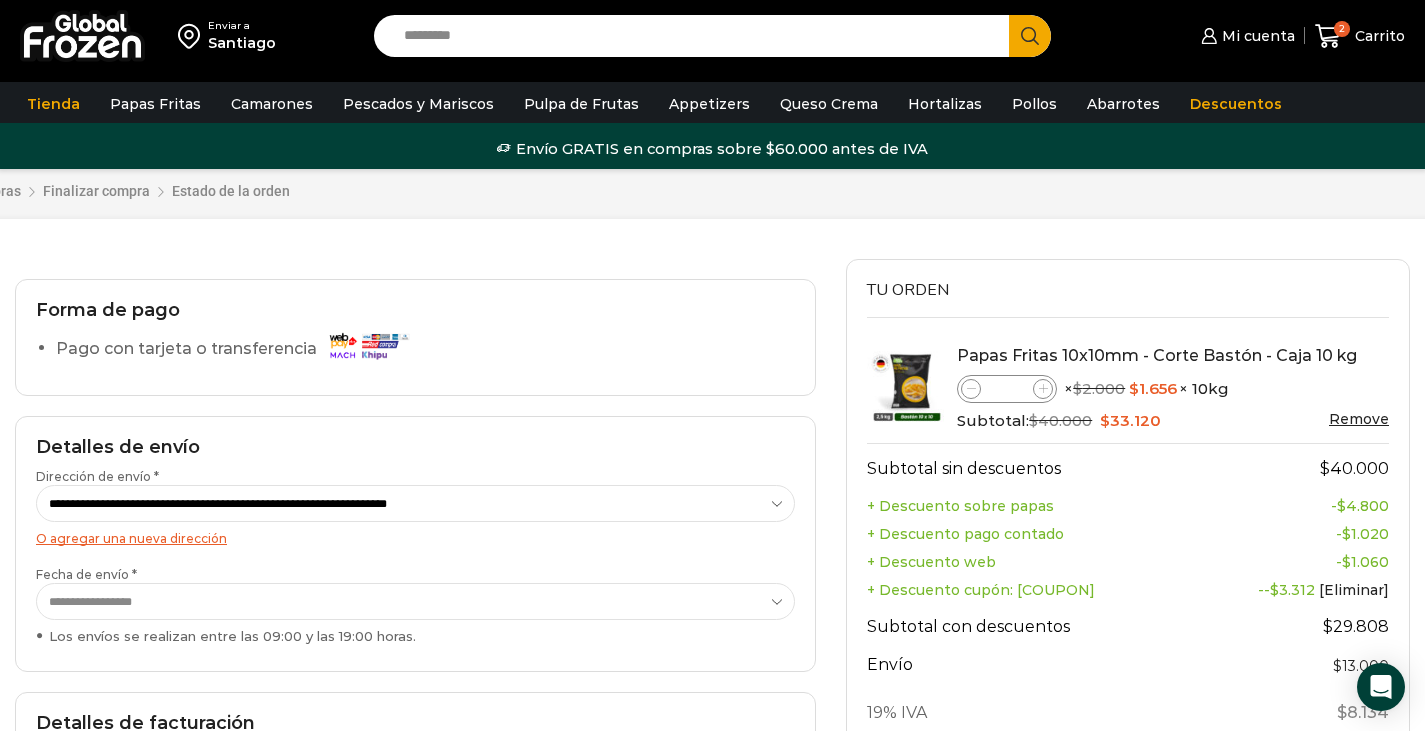 scroll, scrollTop: 0, scrollLeft: 0, axis: both 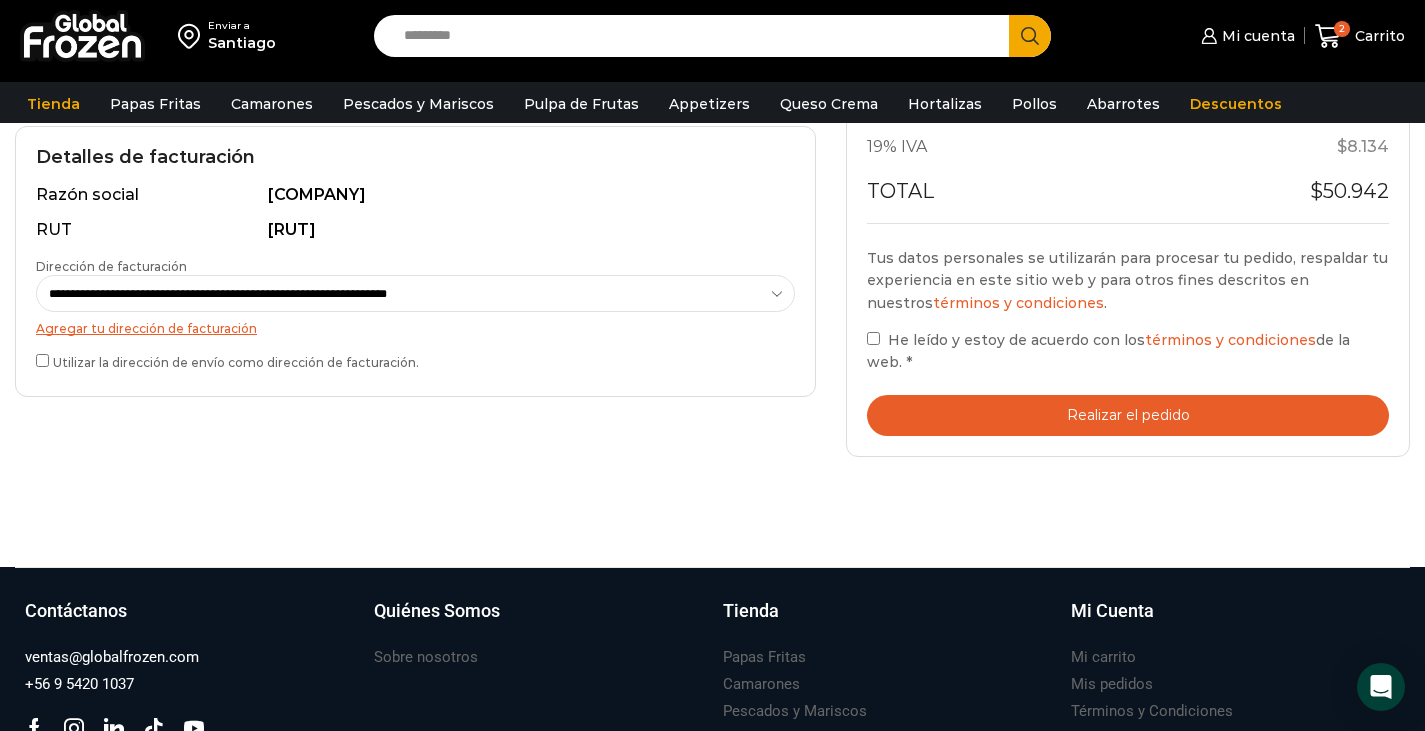 click on "**********" at bounding box center (415, 84) 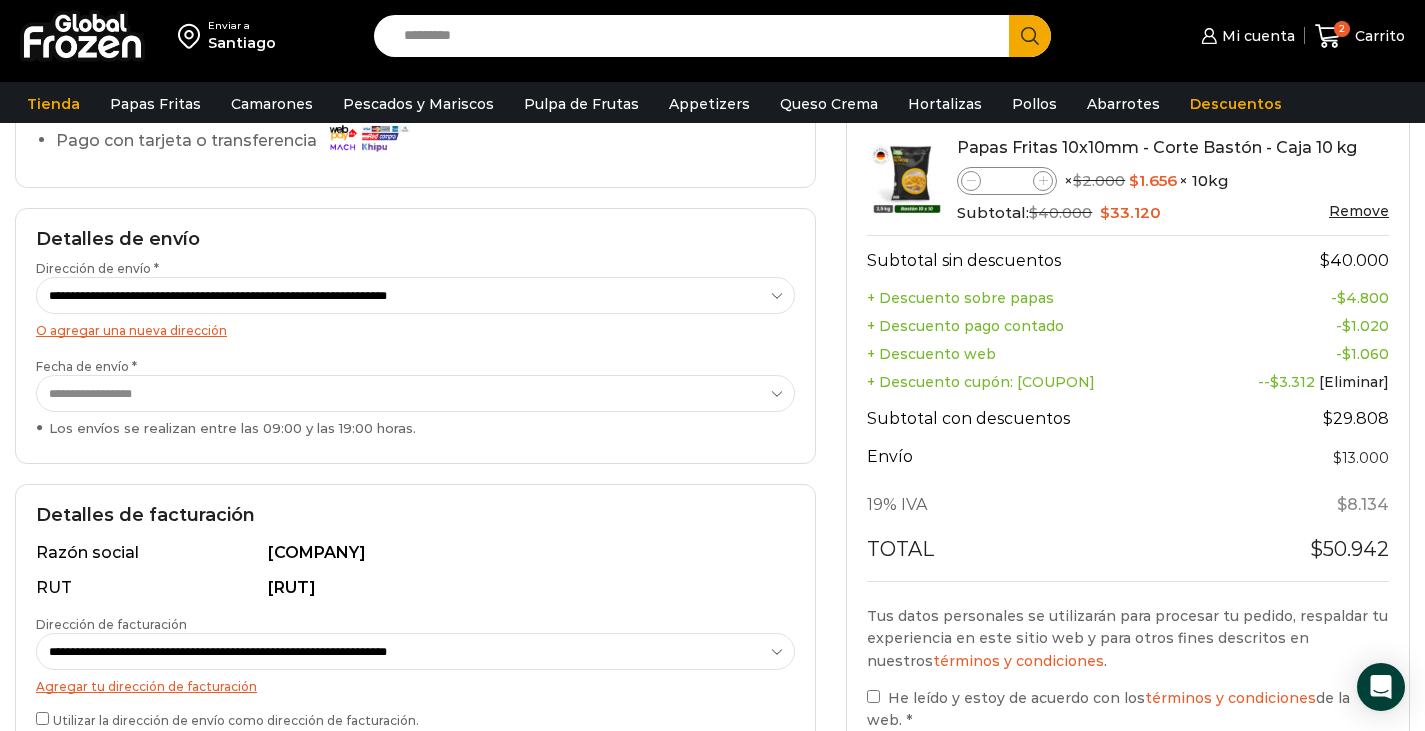 scroll, scrollTop: 0, scrollLeft: 0, axis: both 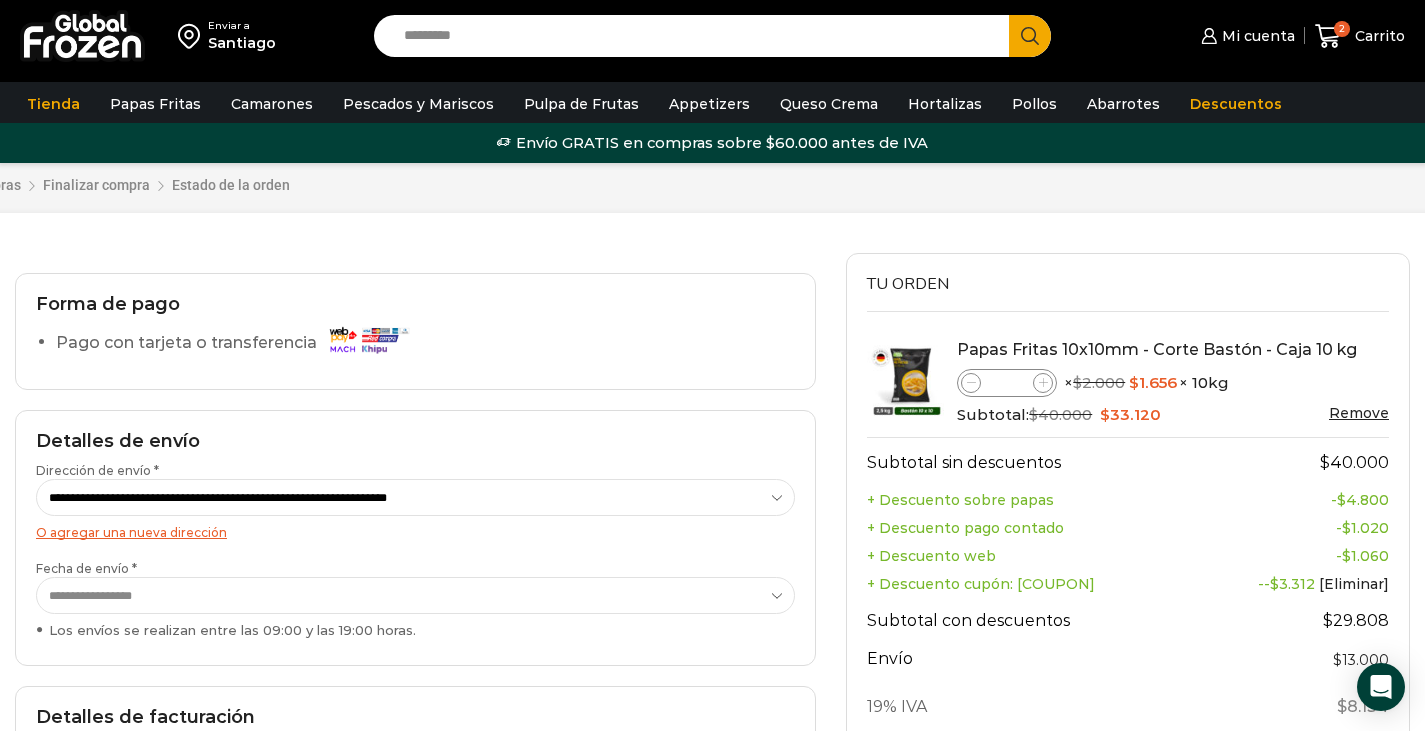 click on "+ Descuento sobre papas" at bounding box center [1032, 500] 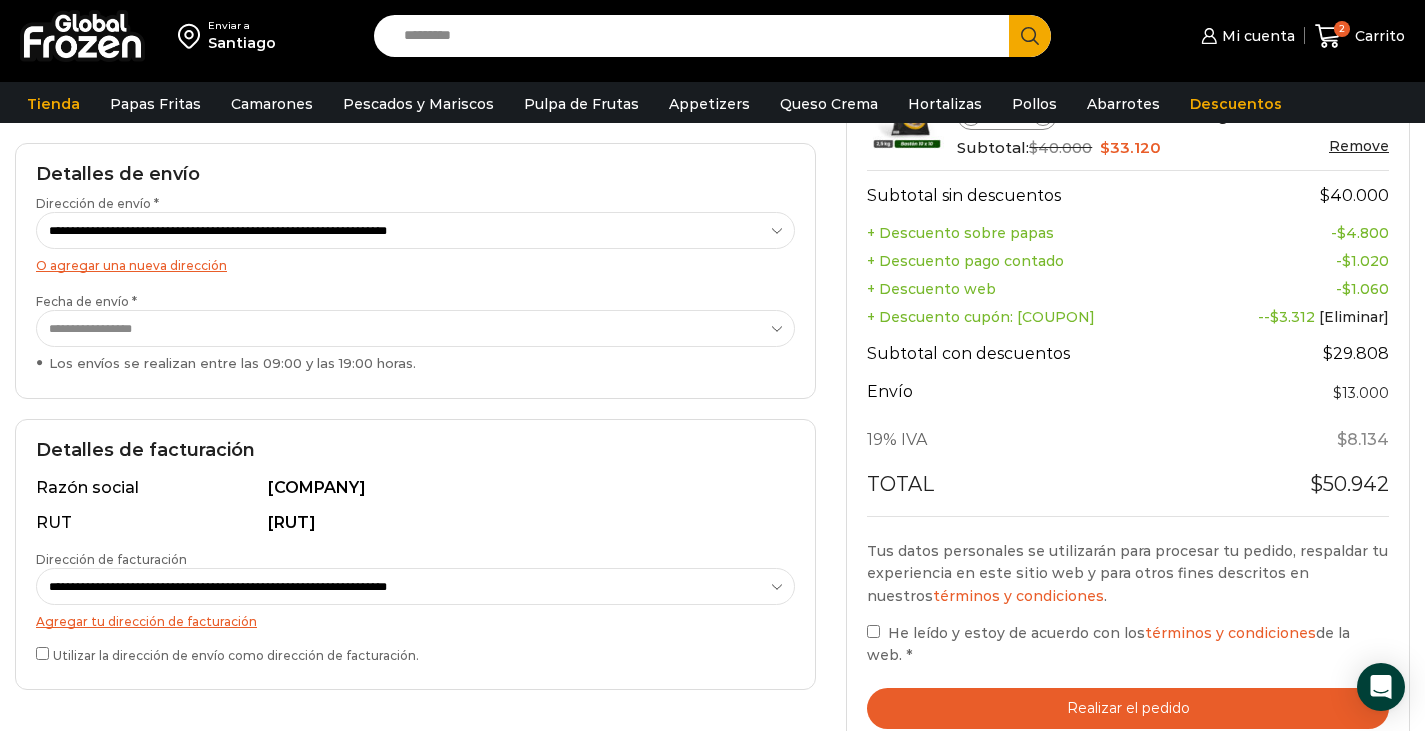 scroll, scrollTop: 289, scrollLeft: 0, axis: vertical 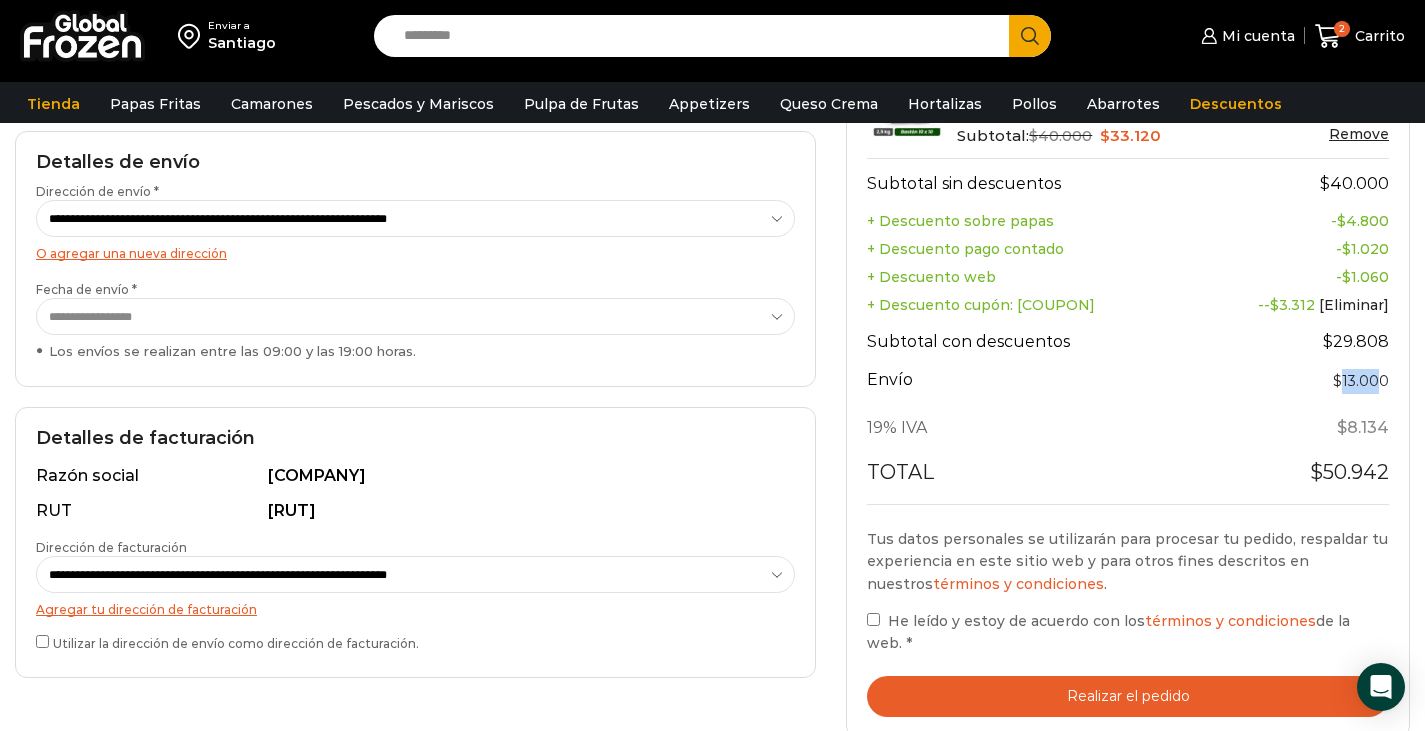 drag, startPoint x: 1345, startPoint y: 370, endPoint x: 1380, endPoint y: 383, distance: 37.336308 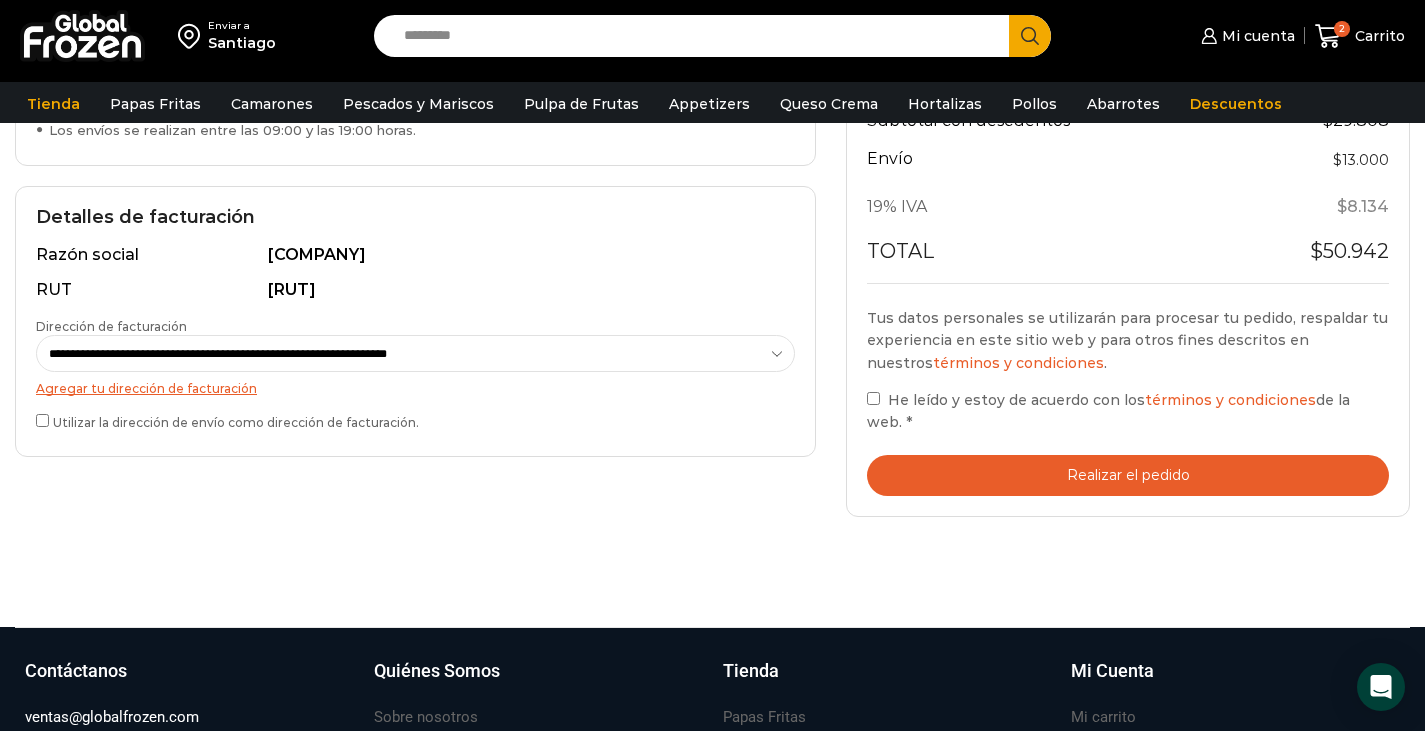 scroll, scrollTop: 0, scrollLeft: 0, axis: both 